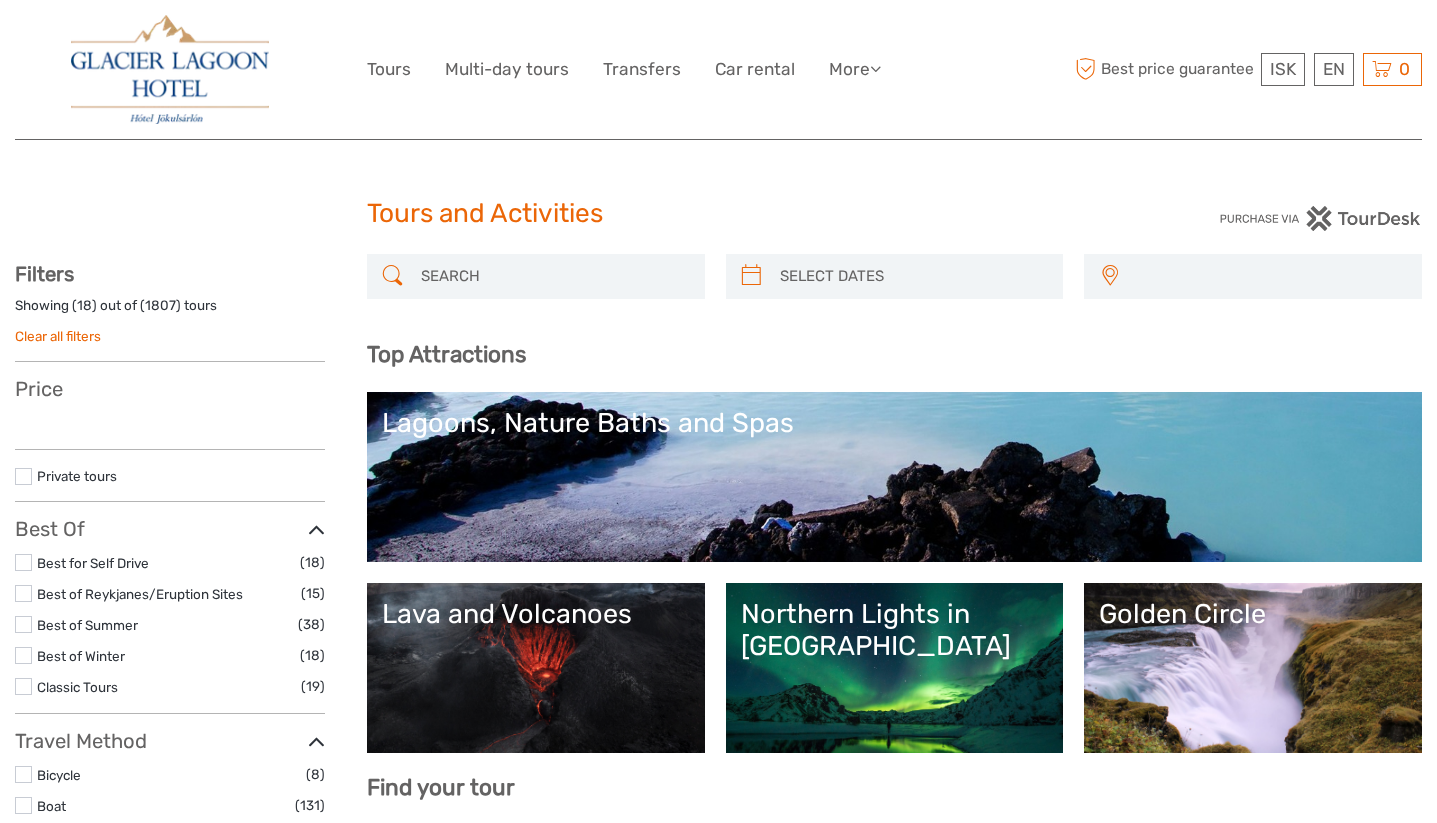 scroll, scrollTop: 0, scrollLeft: 0, axis: both 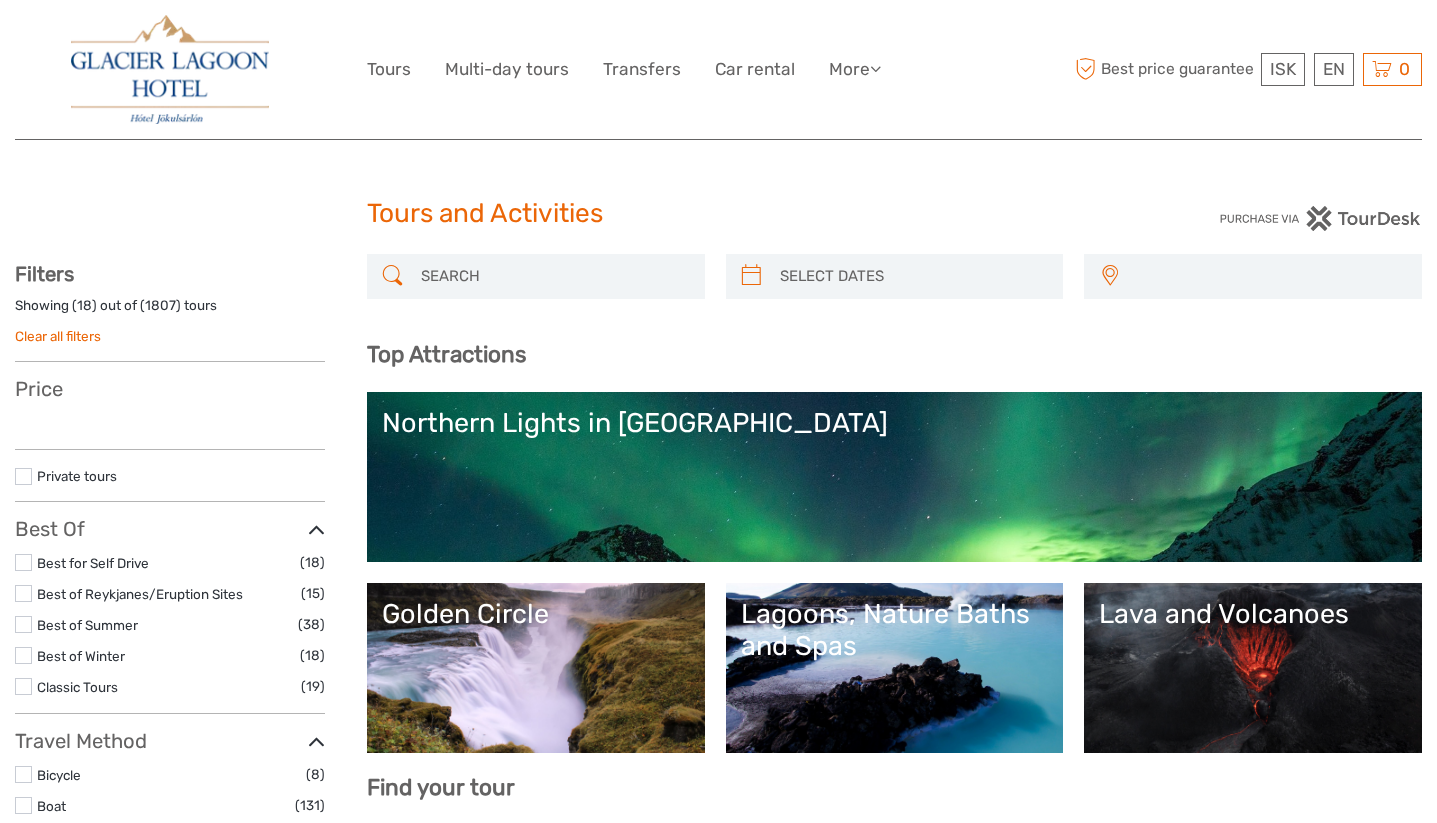 select 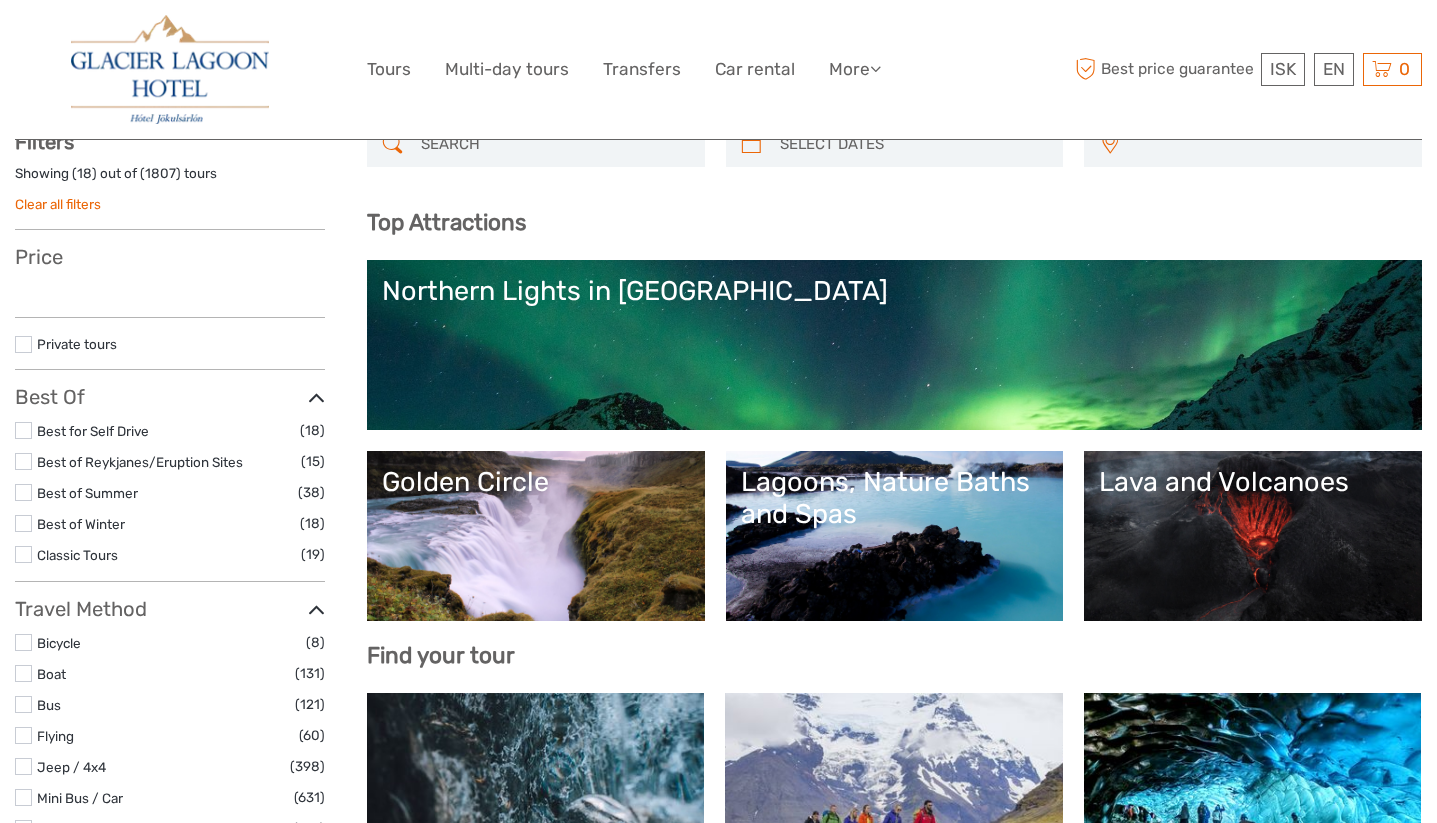 select 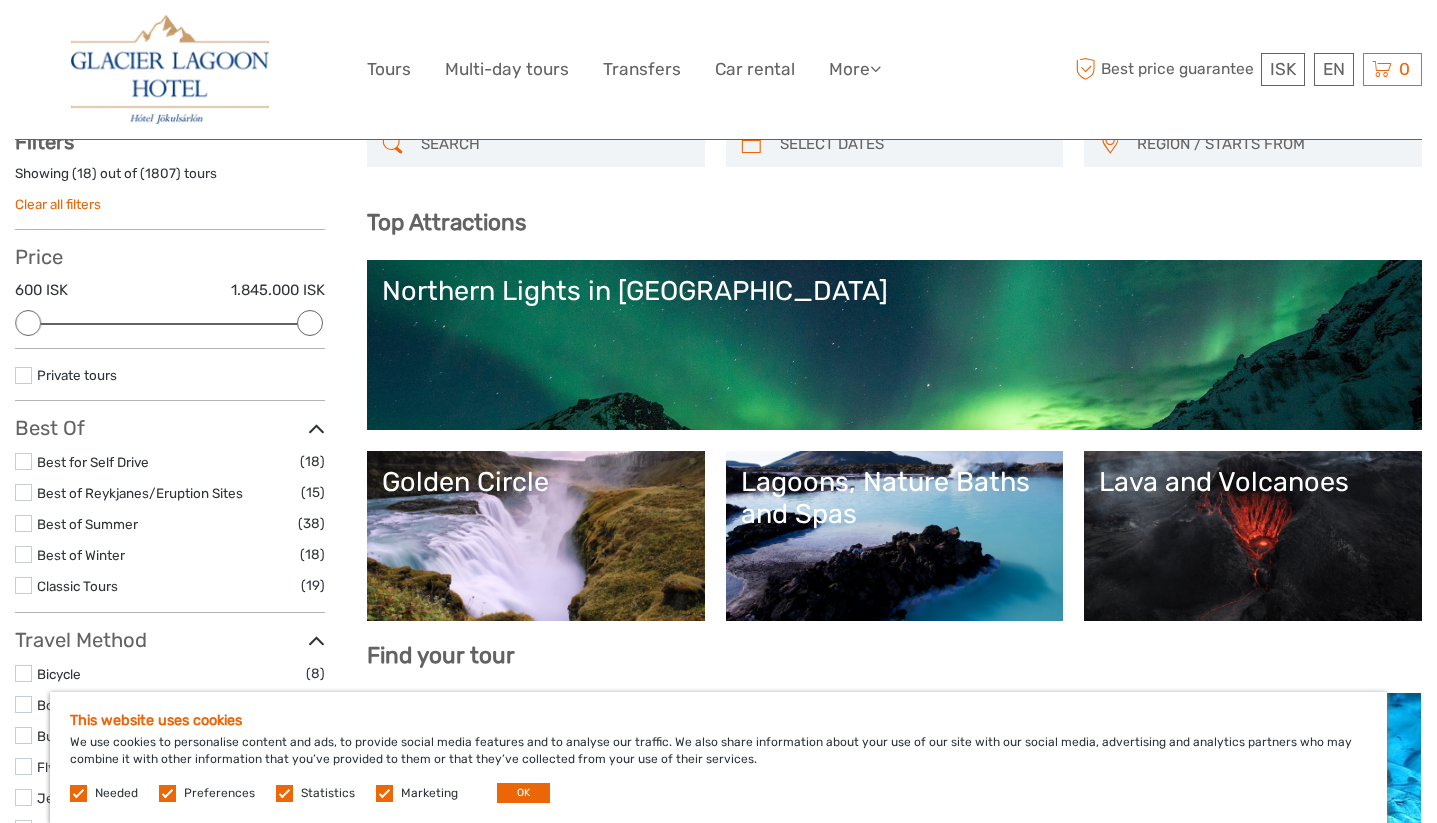 scroll, scrollTop: 133, scrollLeft: 0, axis: vertical 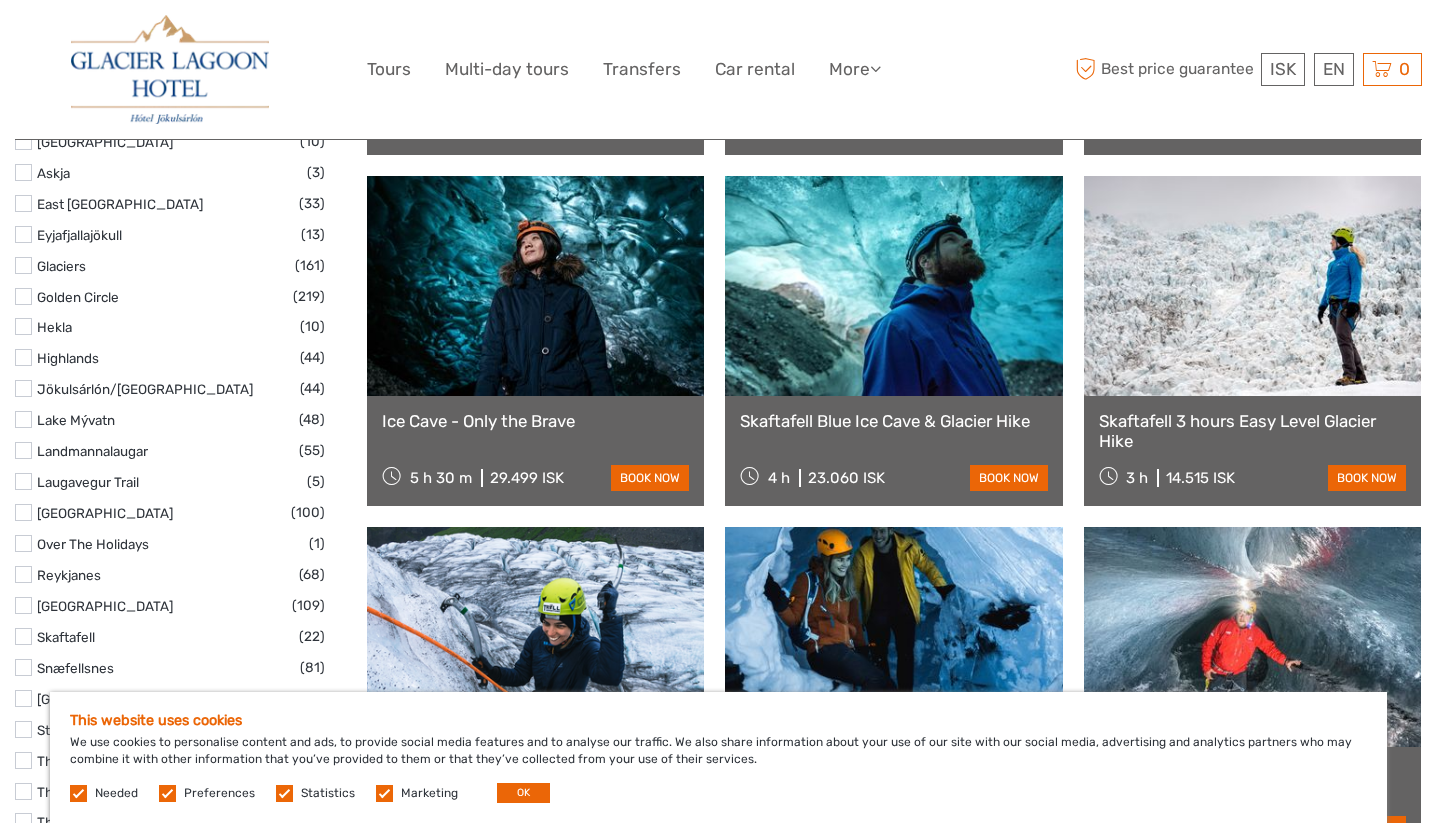 click at bounding box center (535, 286) 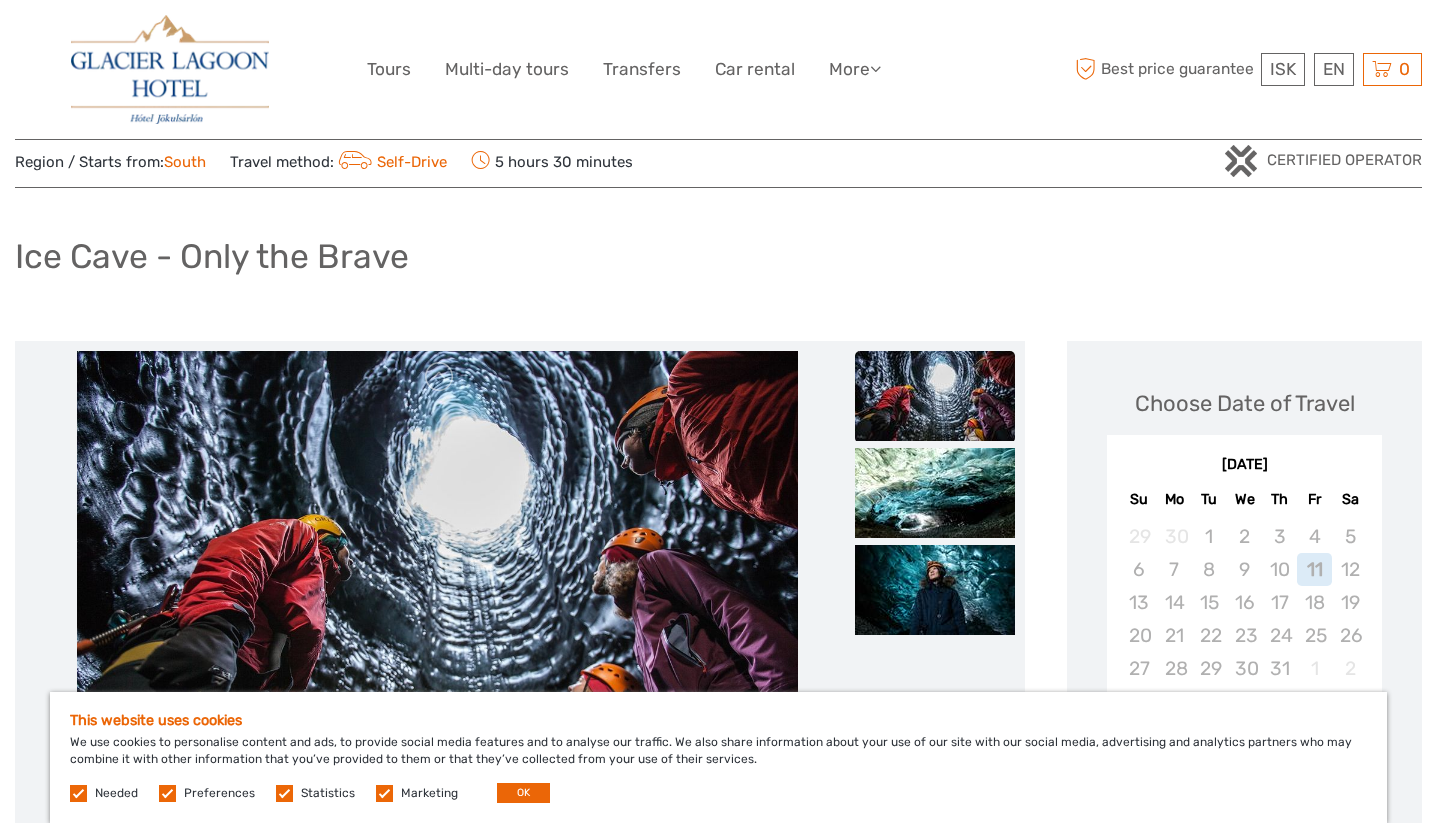 scroll, scrollTop: 143, scrollLeft: 0, axis: vertical 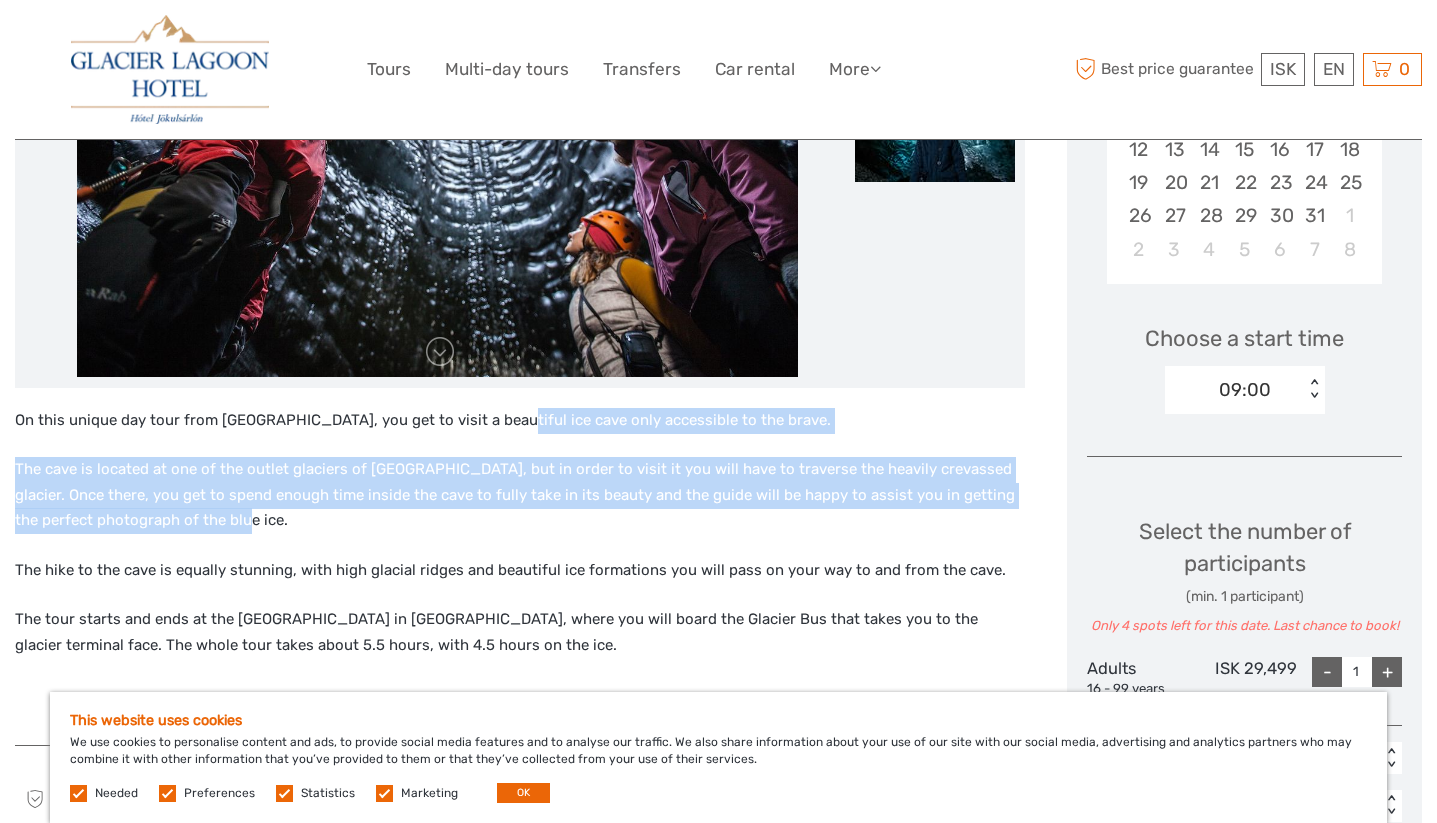 drag, startPoint x: 494, startPoint y: 422, endPoint x: 601, endPoint y: 512, distance: 139.81773 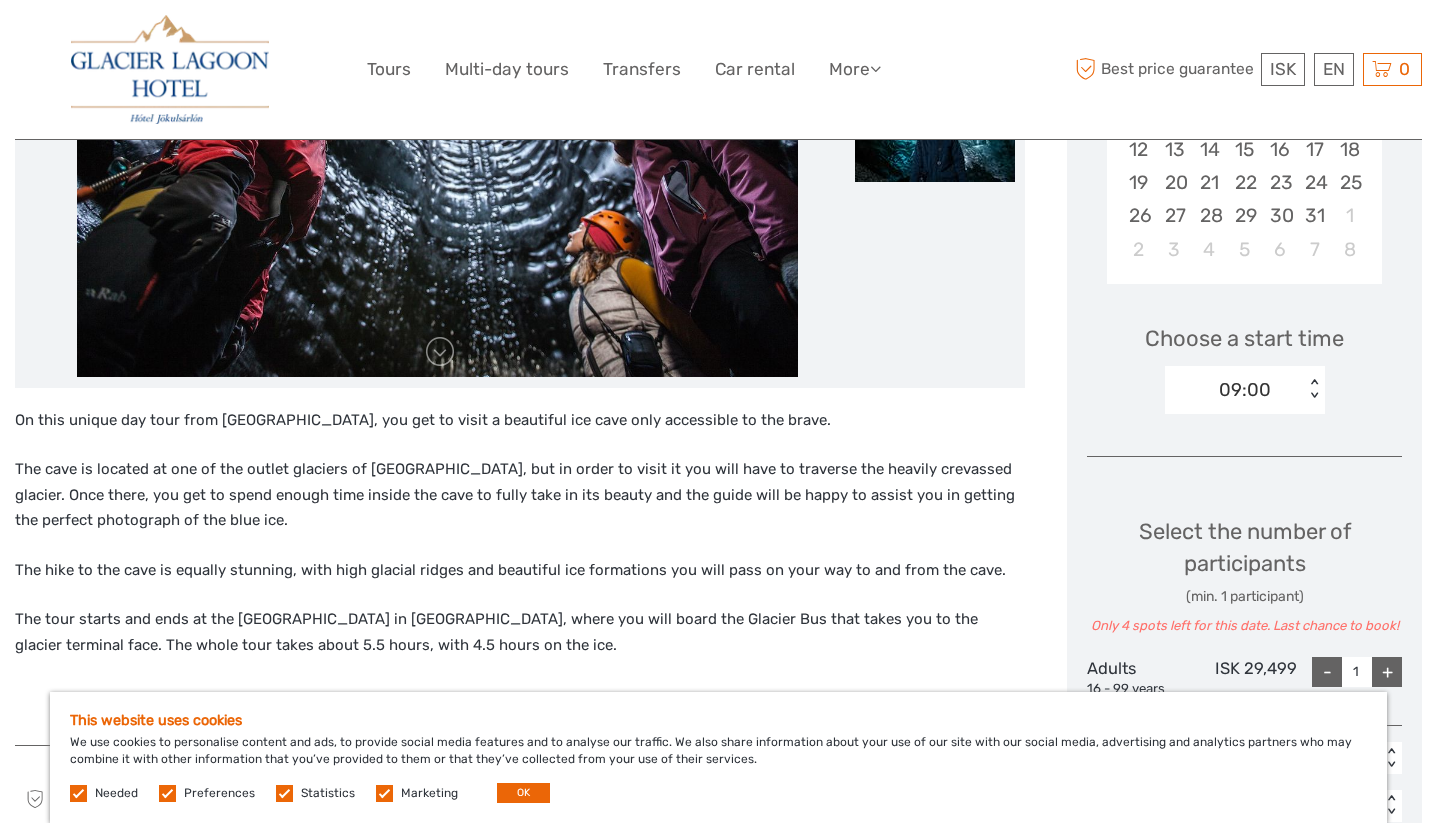 drag, startPoint x: 391, startPoint y: 471, endPoint x: 512, endPoint y: 542, distance: 140.29256 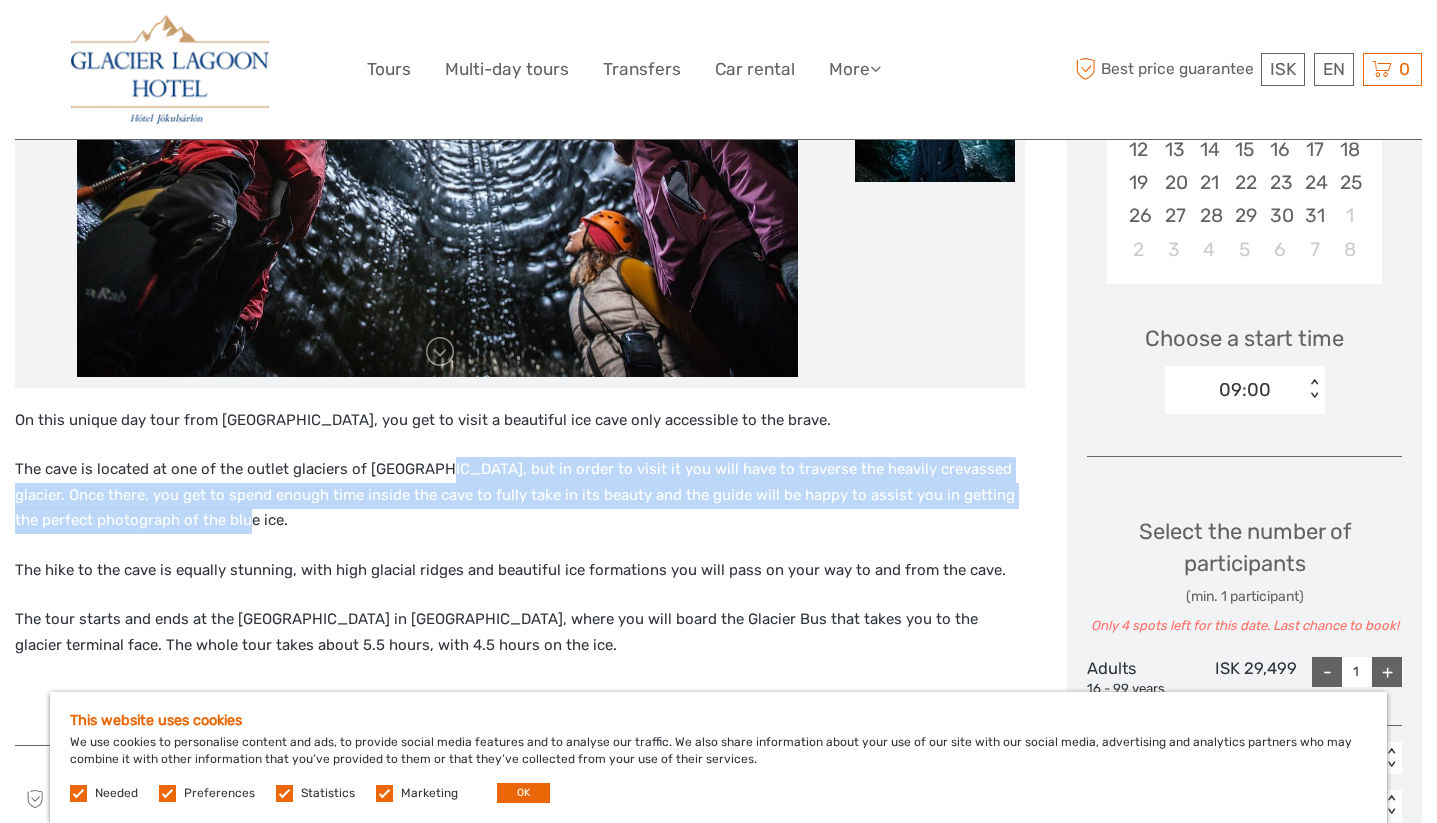 drag, startPoint x: 434, startPoint y: 468, endPoint x: 531, endPoint y: 522, distance: 111.01801 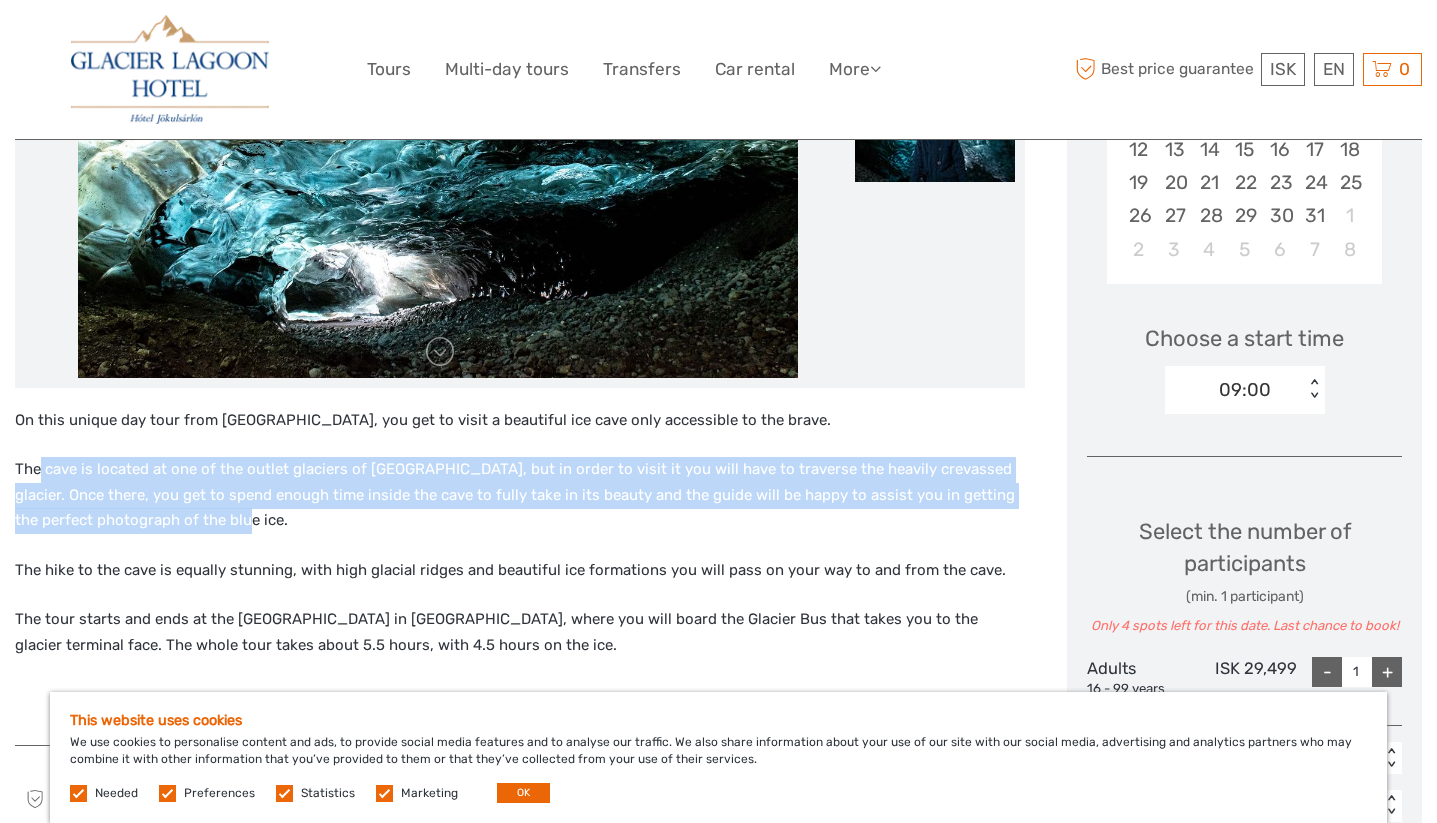 drag, startPoint x: 531, startPoint y: 522, endPoint x: 38, endPoint y: 464, distance: 496.40005 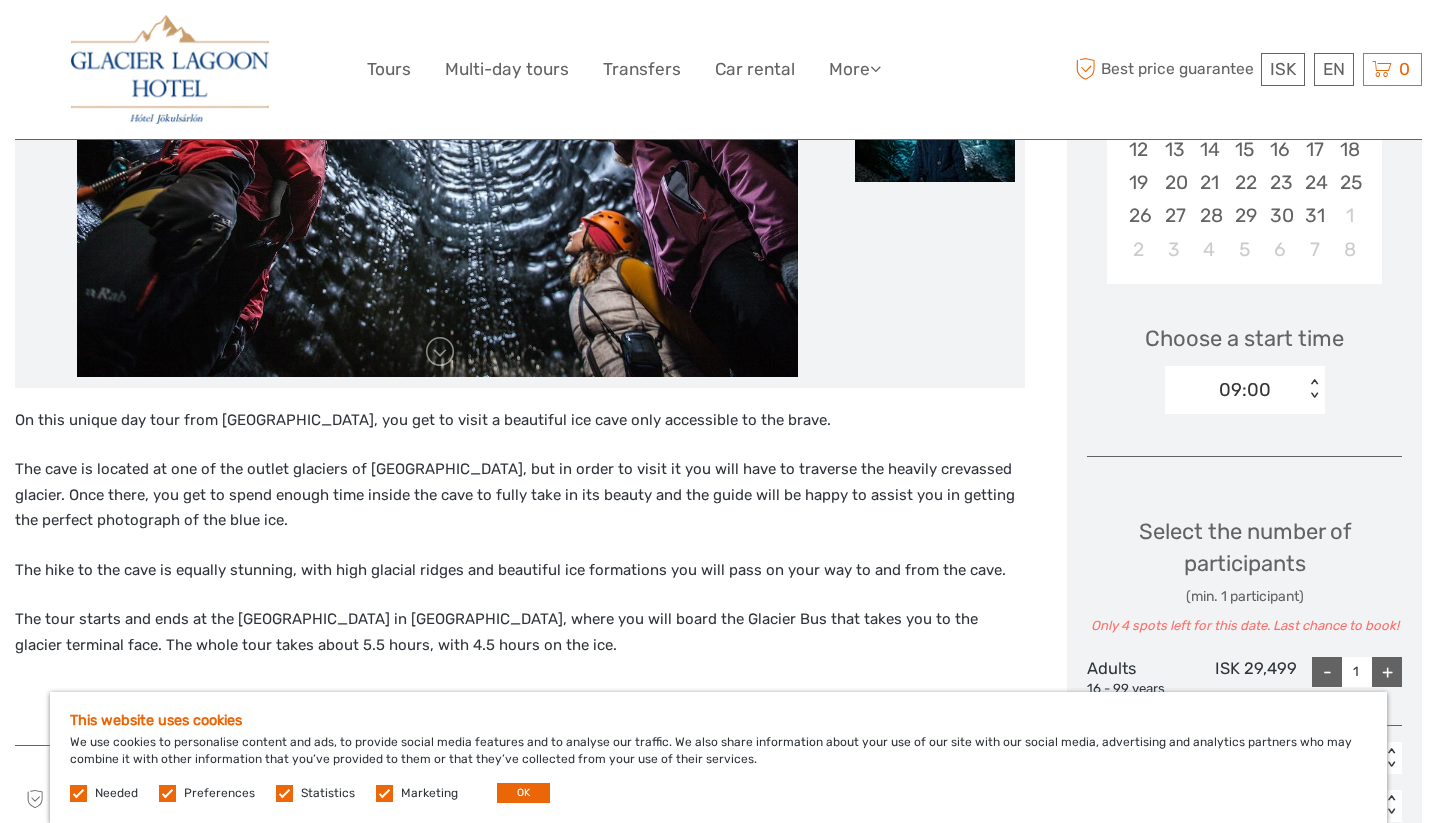 click on "On this unique day tour from Skaftafell - Vatnajokull National Park, you get to visit a beautiful ice cave only accessible to the brave. The cave is located at one of the outlet glaciers of Vatnajokull, but in order to visit it you will have to traverse the heavily crevassed glacier. Once there, you get to spend enough time inside the cave to fully take in its beauty and the guide will be happy to assist you in getting the perfect photograph of the blue ice. The hike to the cave is equally stunning, with high glacial ridges and beautiful ice formations you will pass on your way to and from the cave. The tour starts and ends at the Icelandic Mountain Guides Base in Skaftafell, where you will board the Glacier Bus that takes you to the glacier terminal face. The whole tour takes about 5.5 hours, with 4.5 hours on the ice." at bounding box center [520, 566] 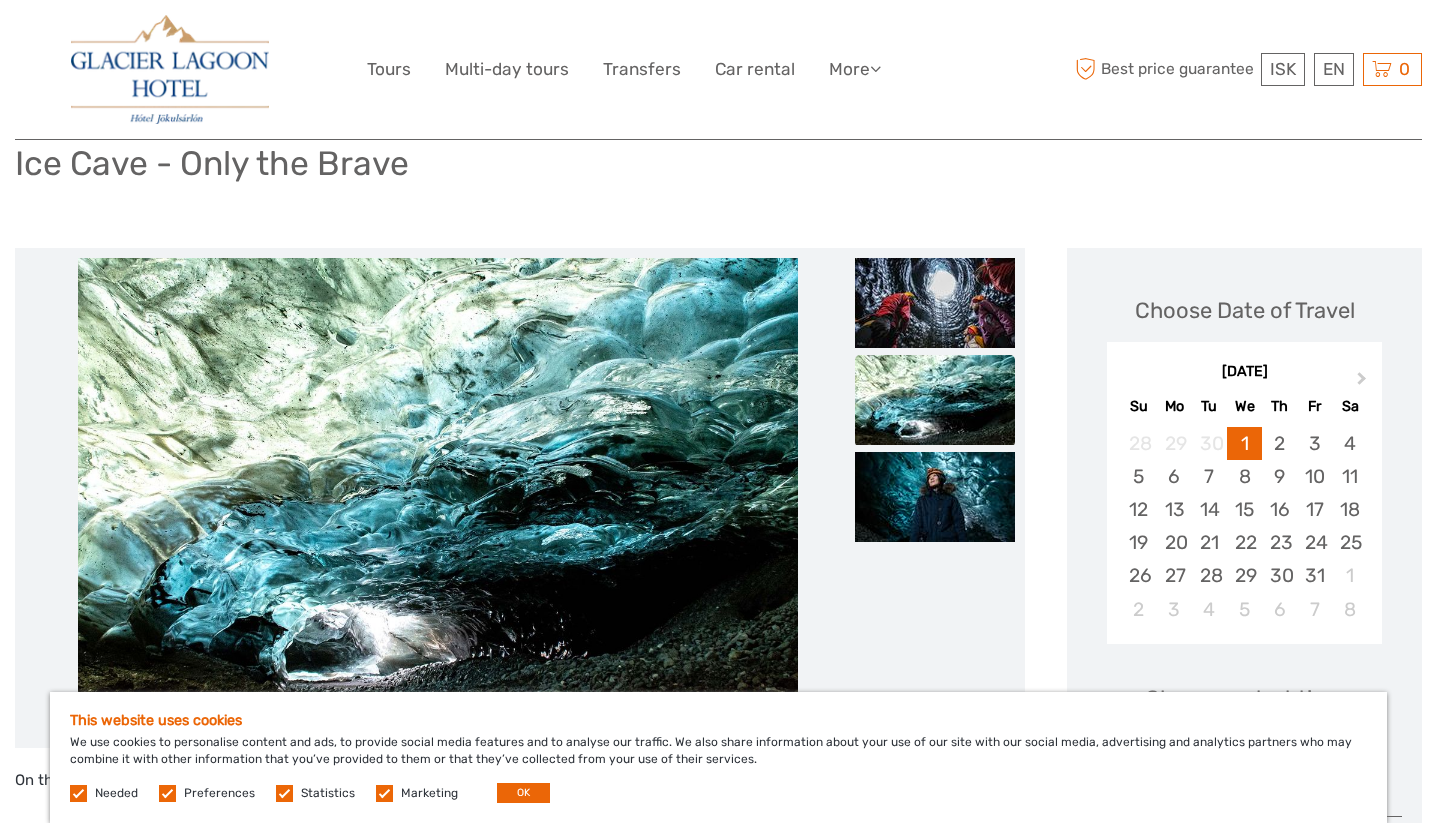 scroll, scrollTop: 219, scrollLeft: 0, axis: vertical 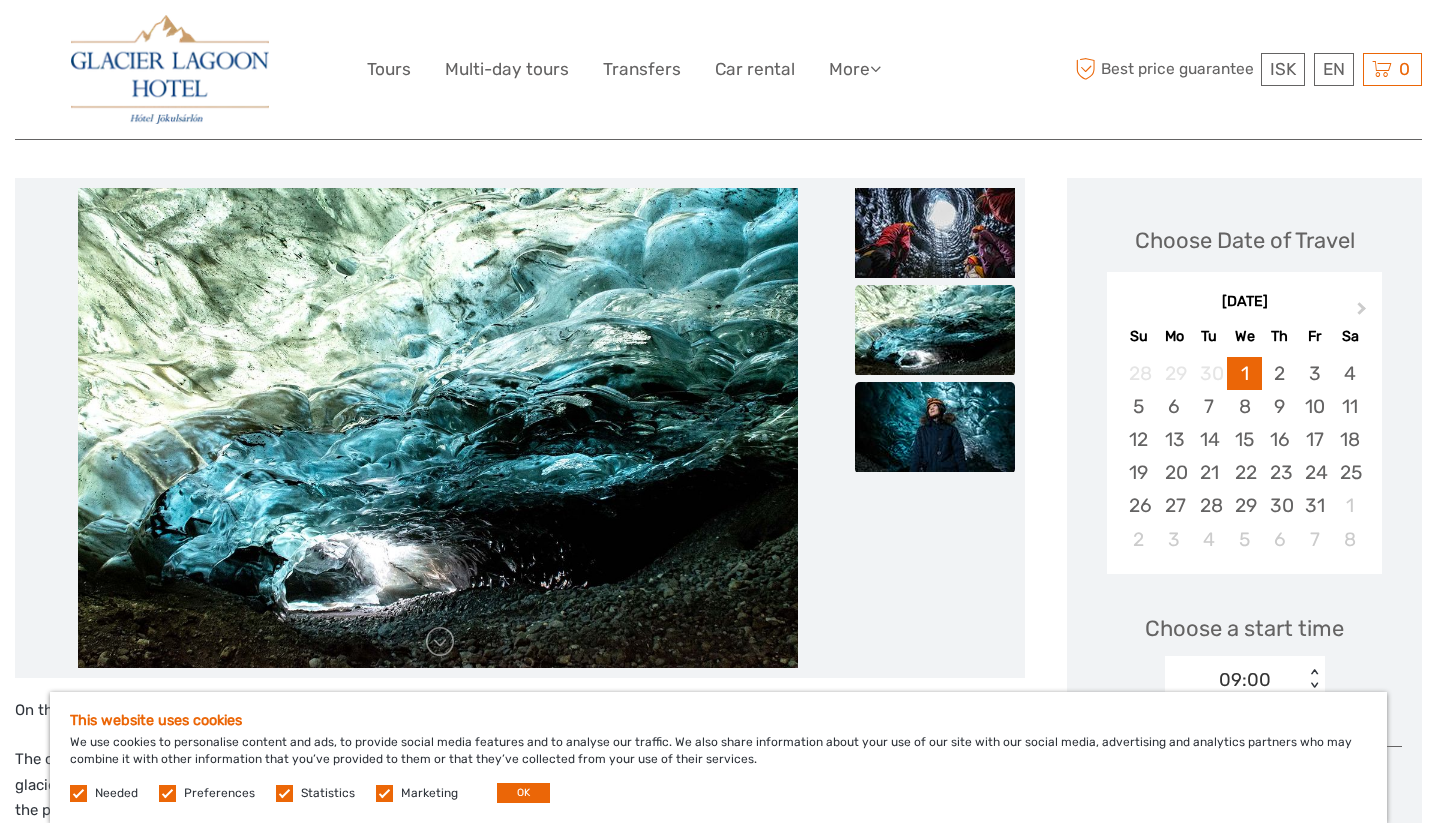 click at bounding box center [935, 427] 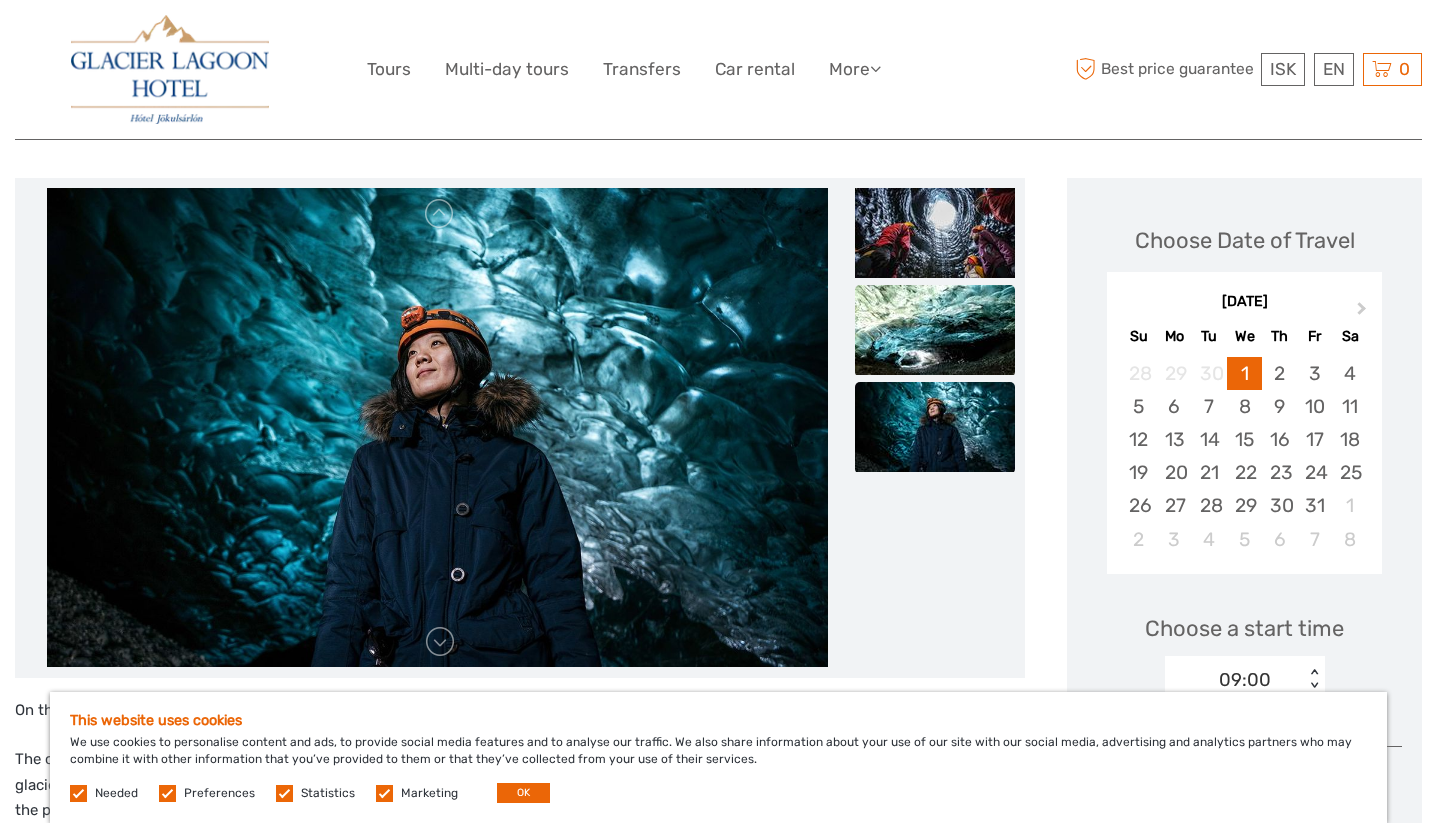 click at bounding box center [935, 330] 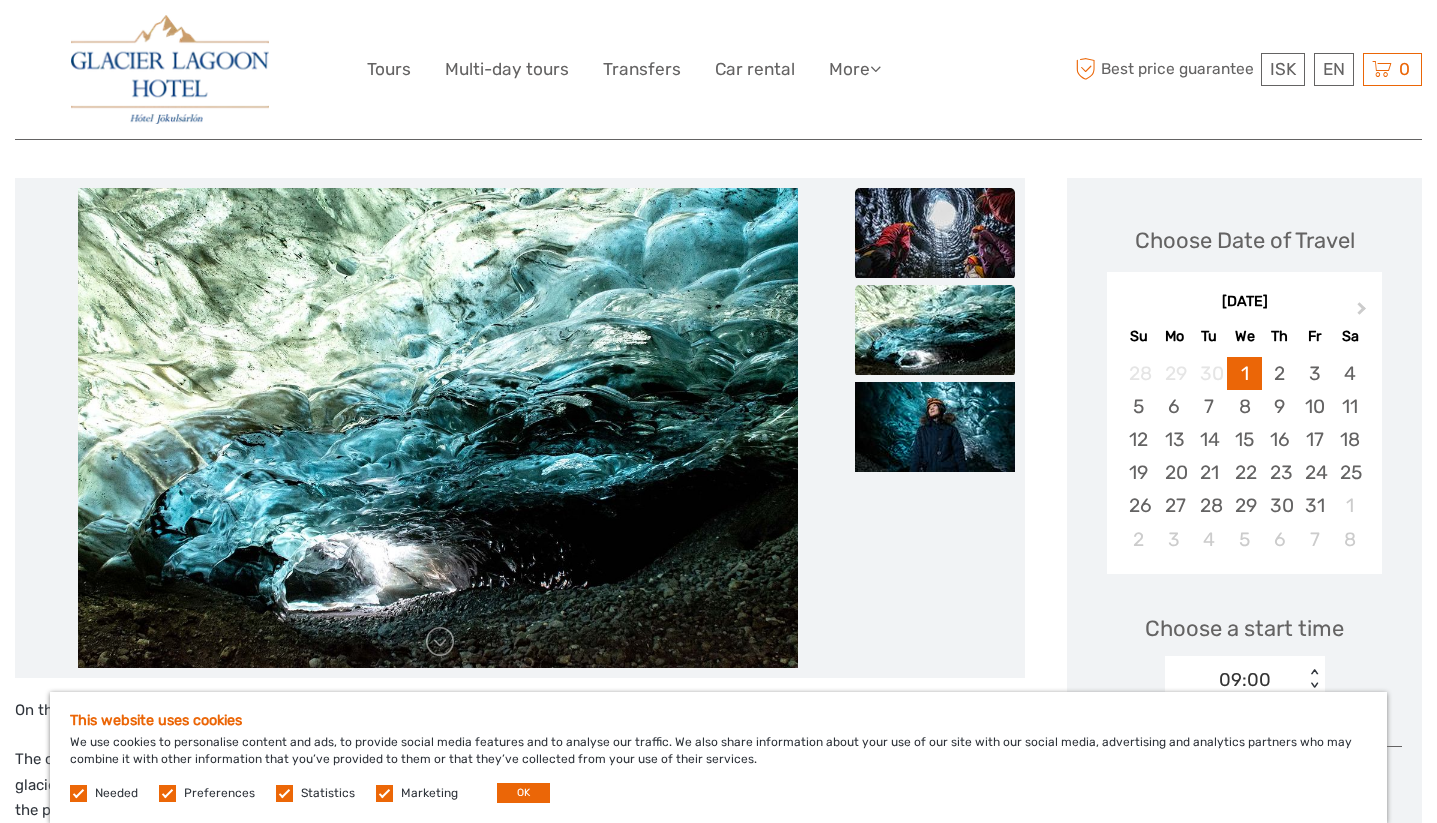 click at bounding box center (935, 233) 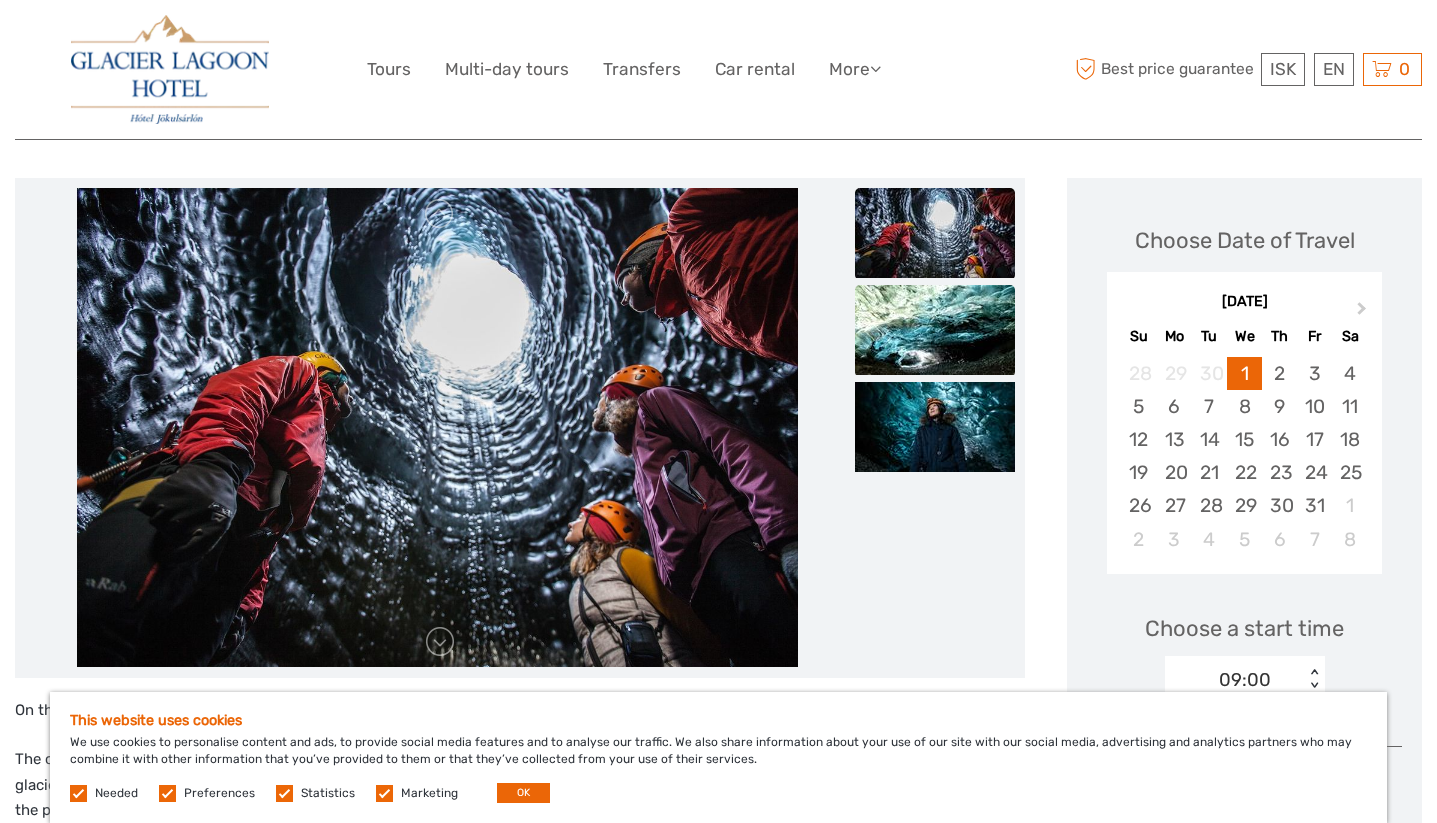 click at bounding box center (935, 330) 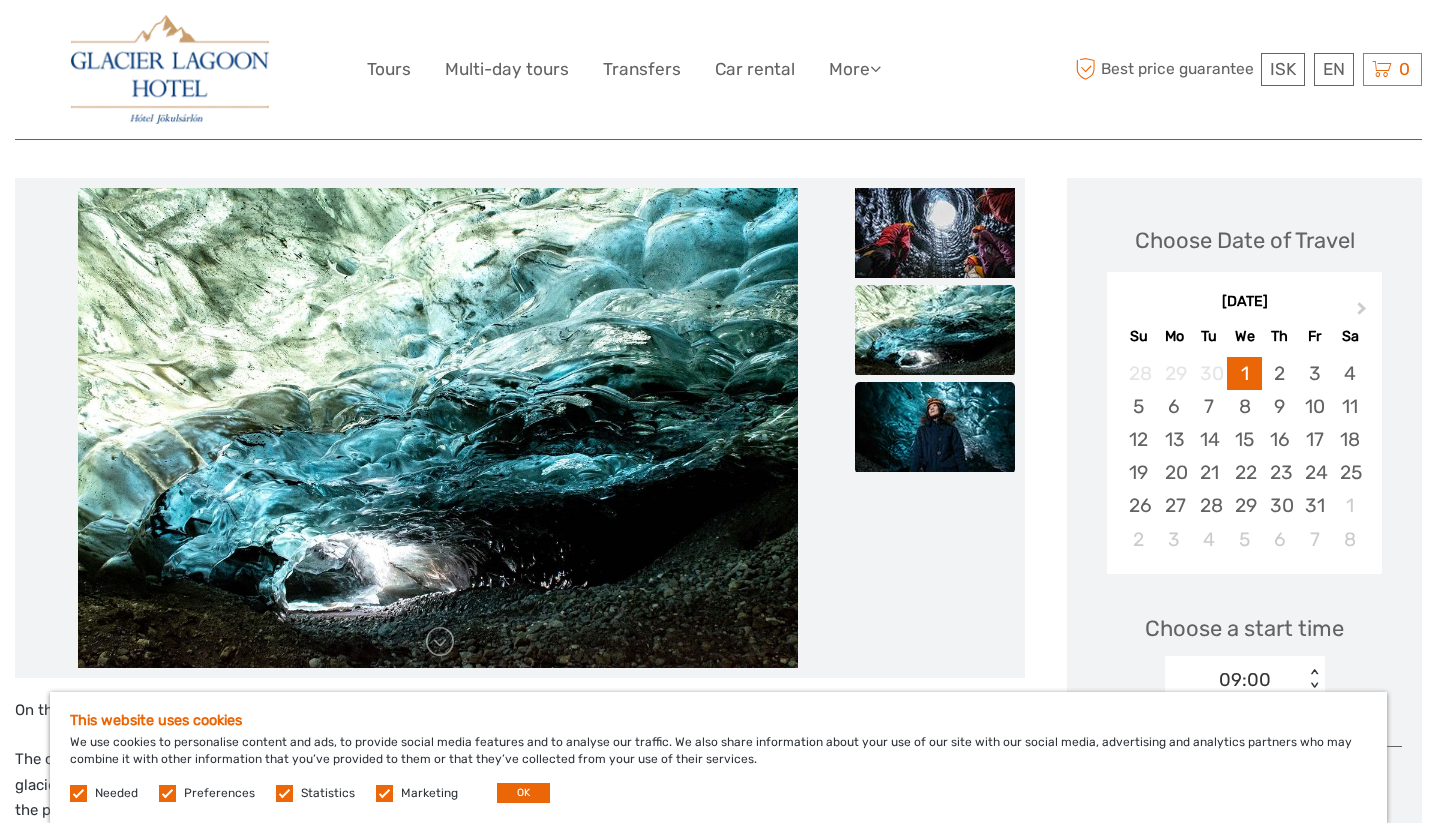 click at bounding box center [935, 427] 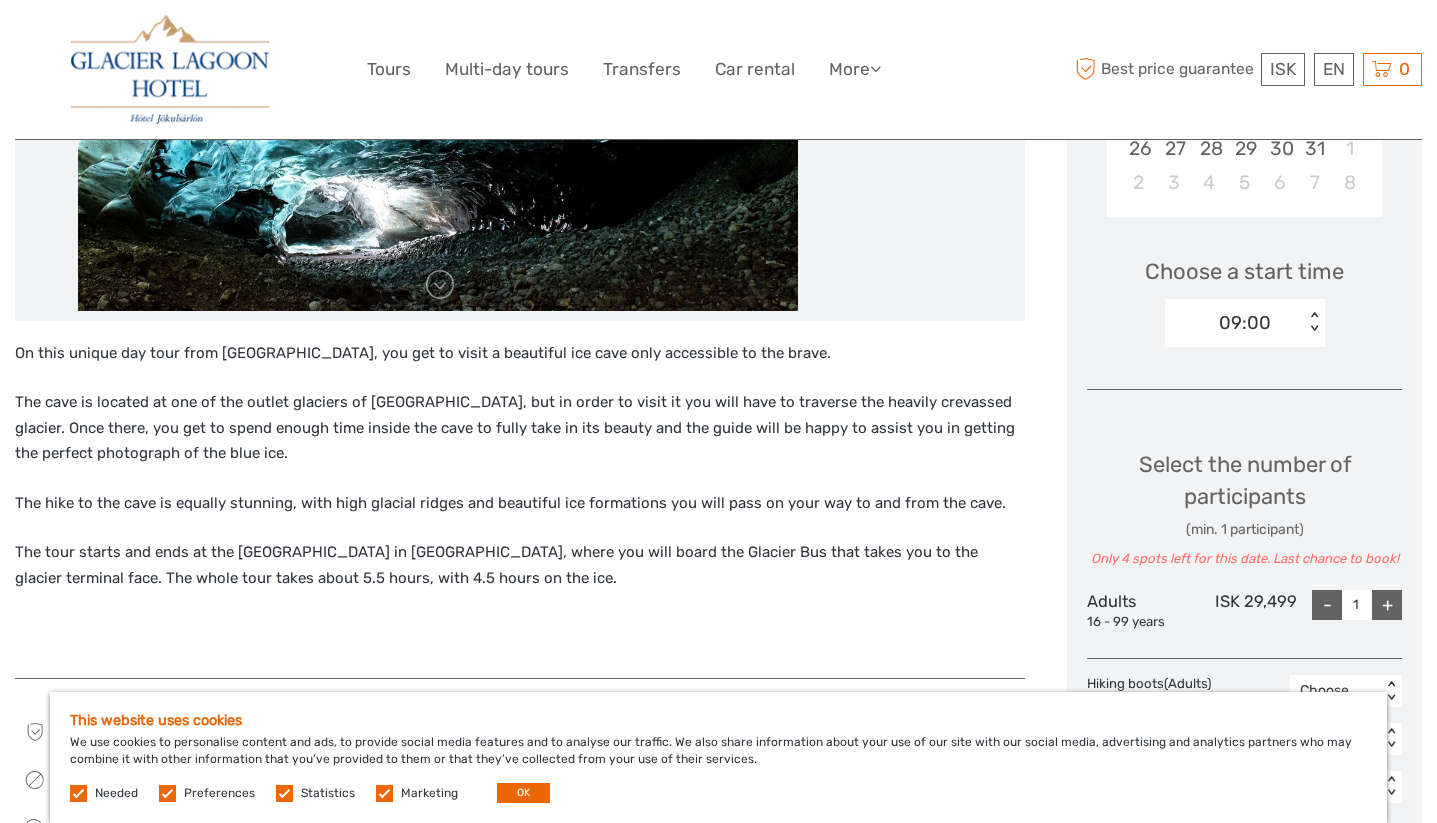 scroll, scrollTop: 569, scrollLeft: 0, axis: vertical 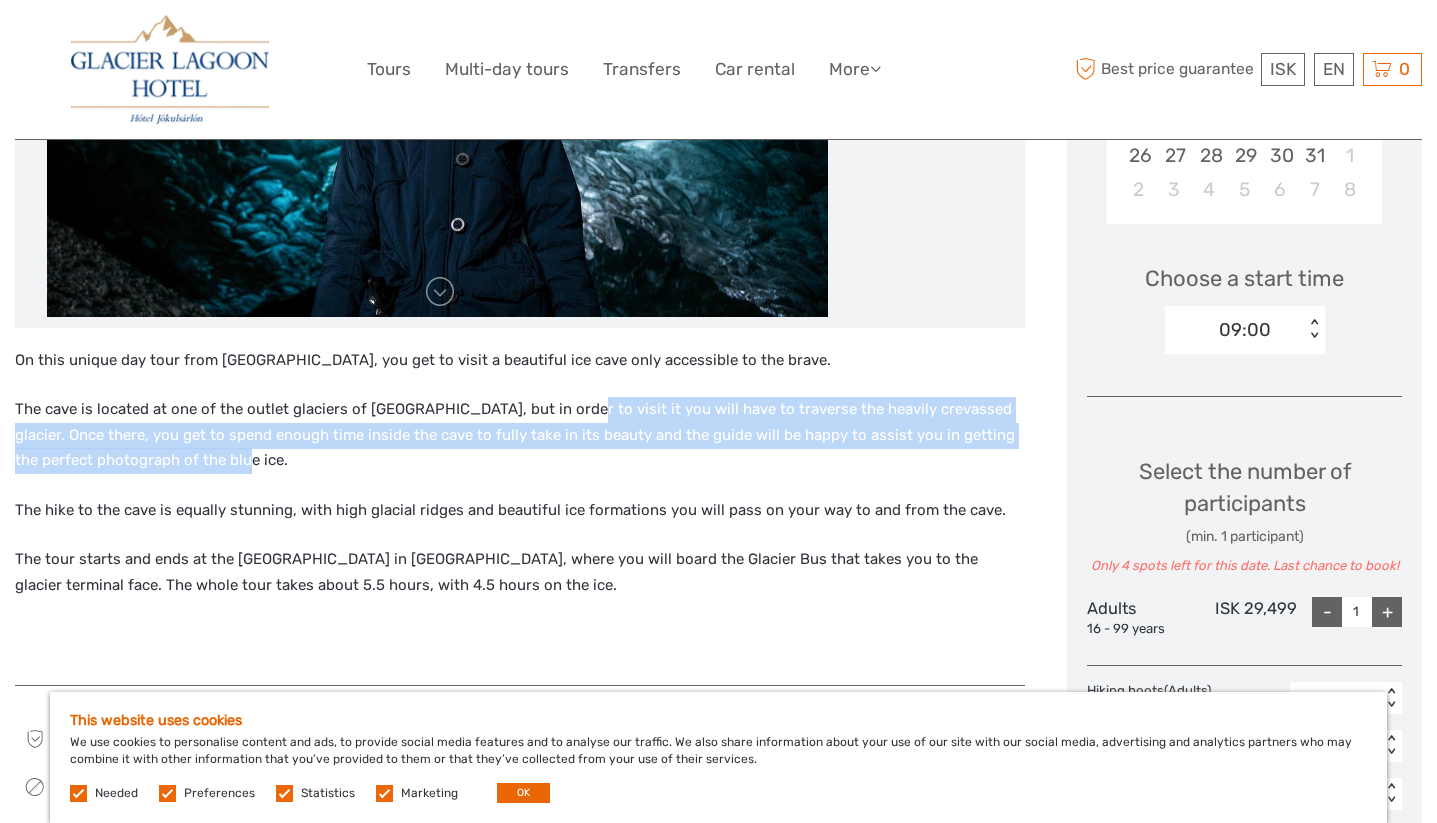 drag, startPoint x: 555, startPoint y: 411, endPoint x: 788, endPoint y: 456, distance: 237.30571 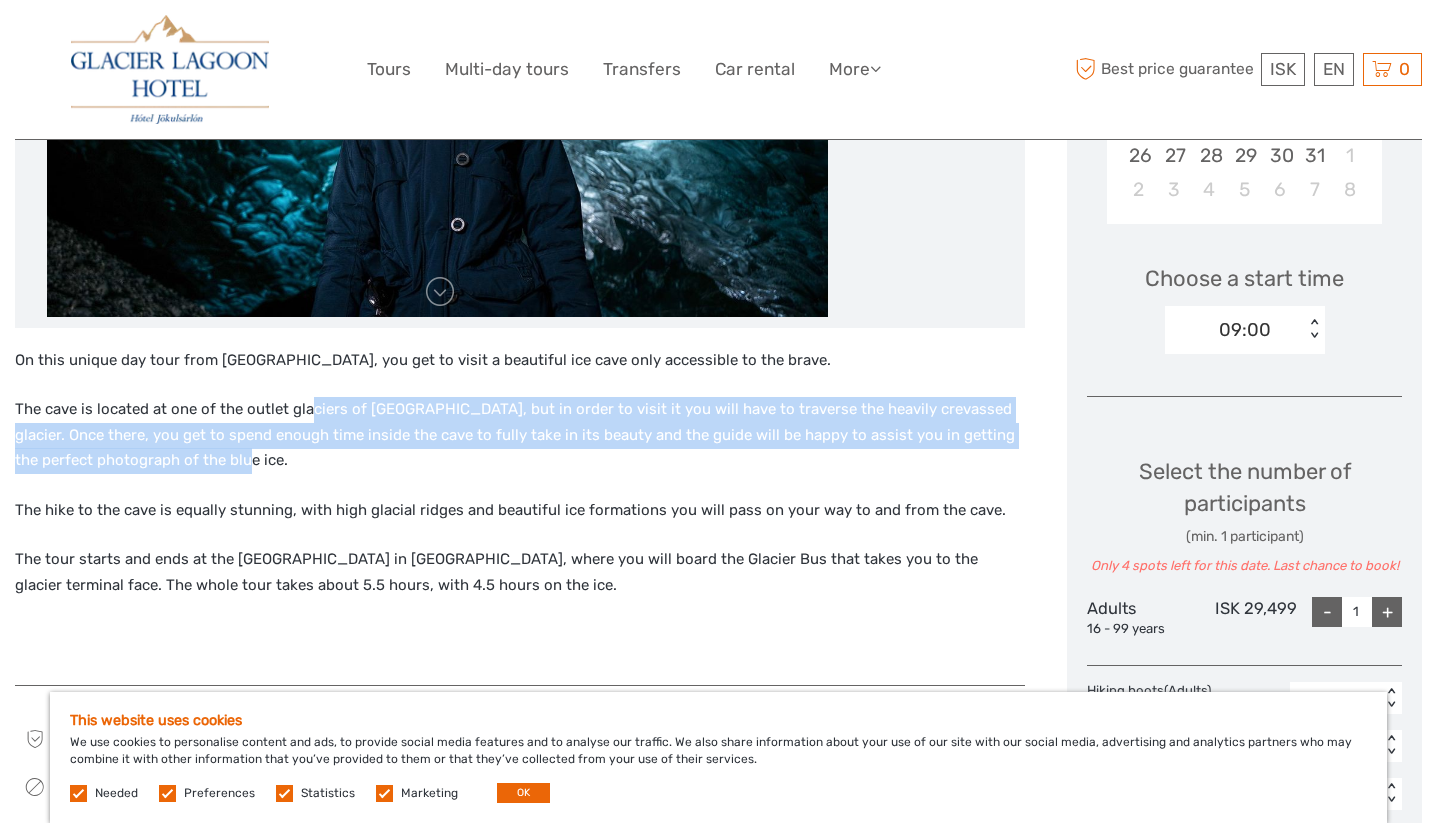drag, startPoint x: 788, startPoint y: 459, endPoint x: 310, endPoint y: 414, distance: 480.11353 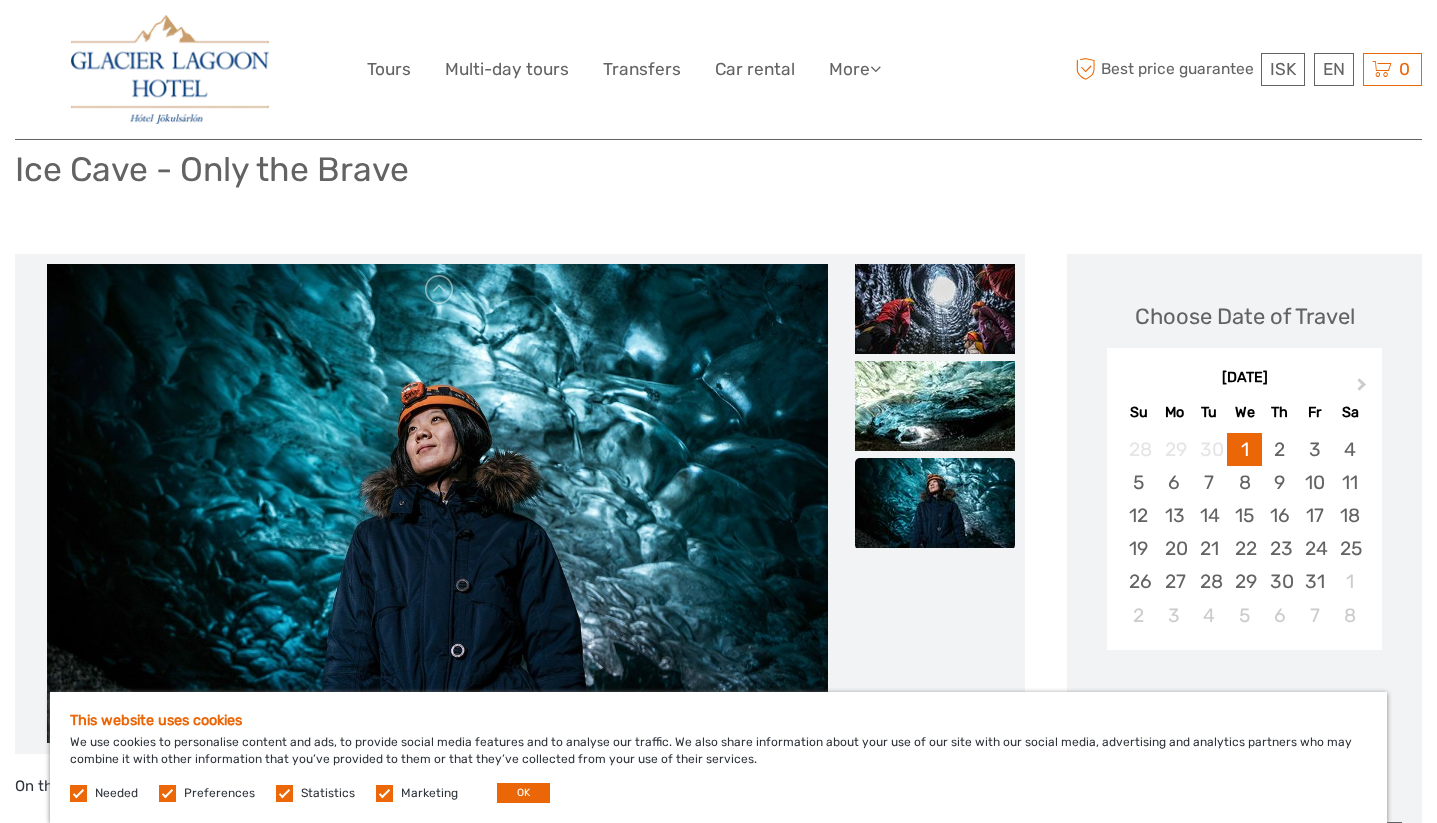 scroll, scrollTop: 0, scrollLeft: 0, axis: both 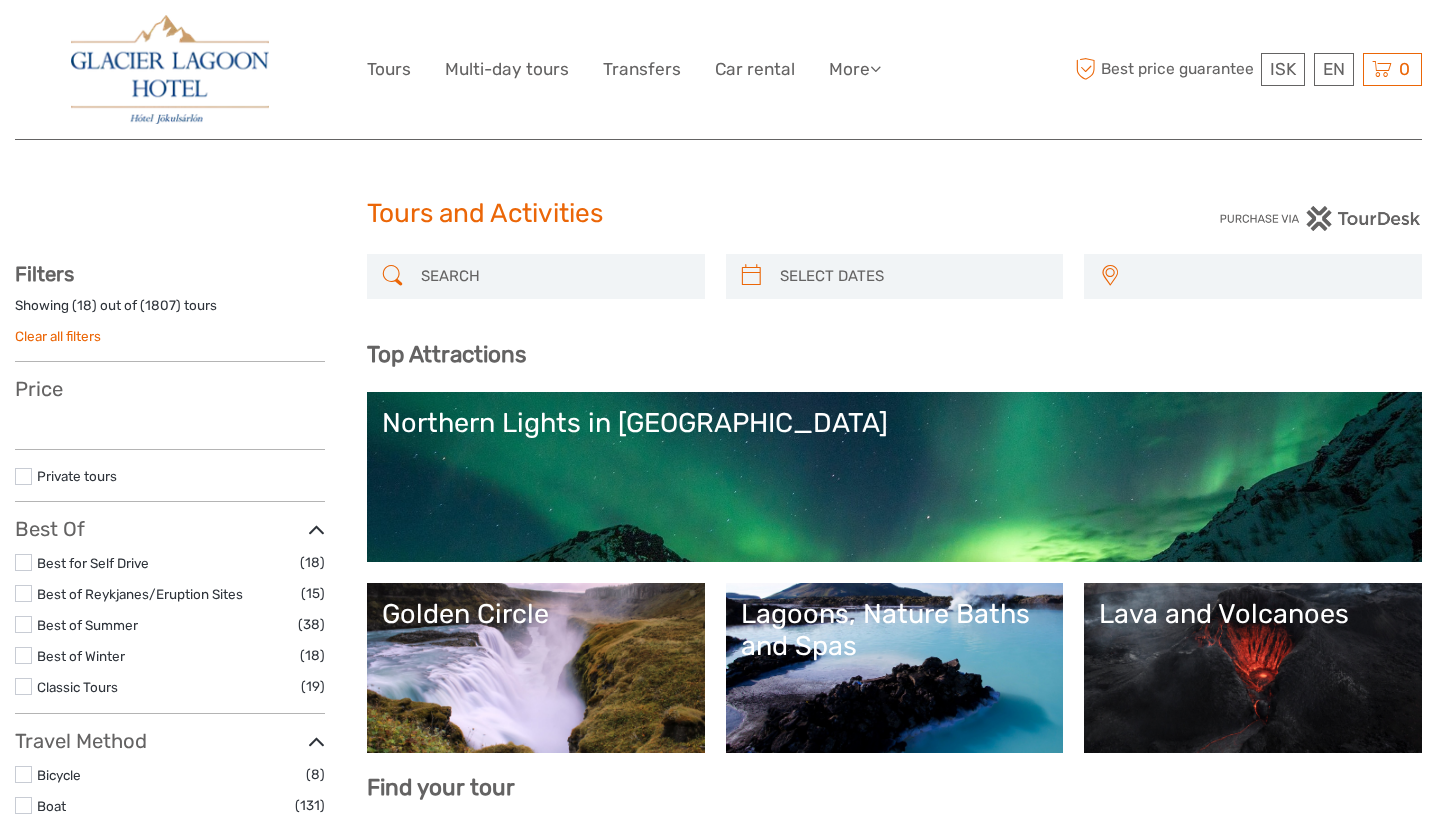 select 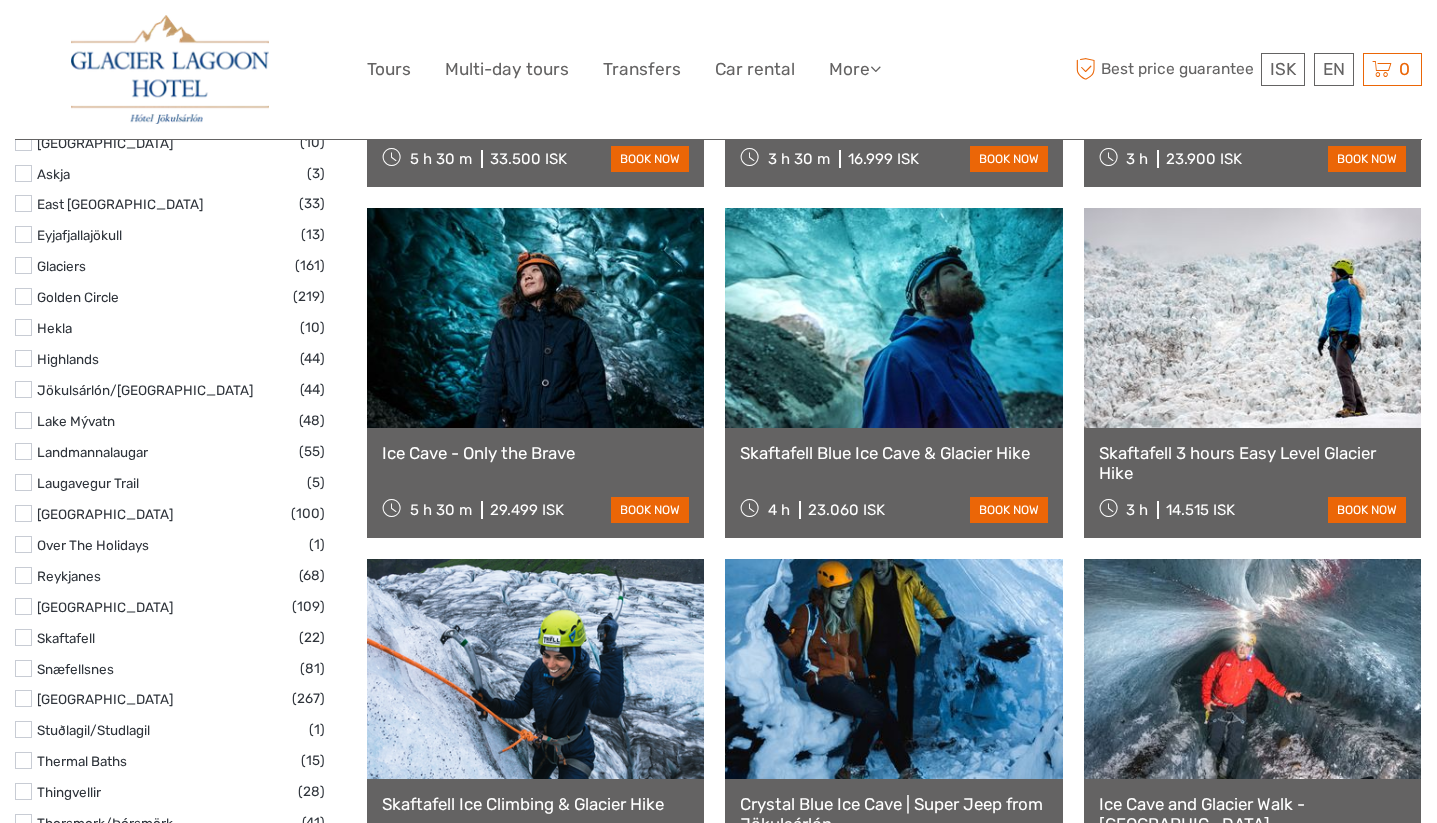 scroll, scrollTop: 1000, scrollLeft: 0, axis: vertical 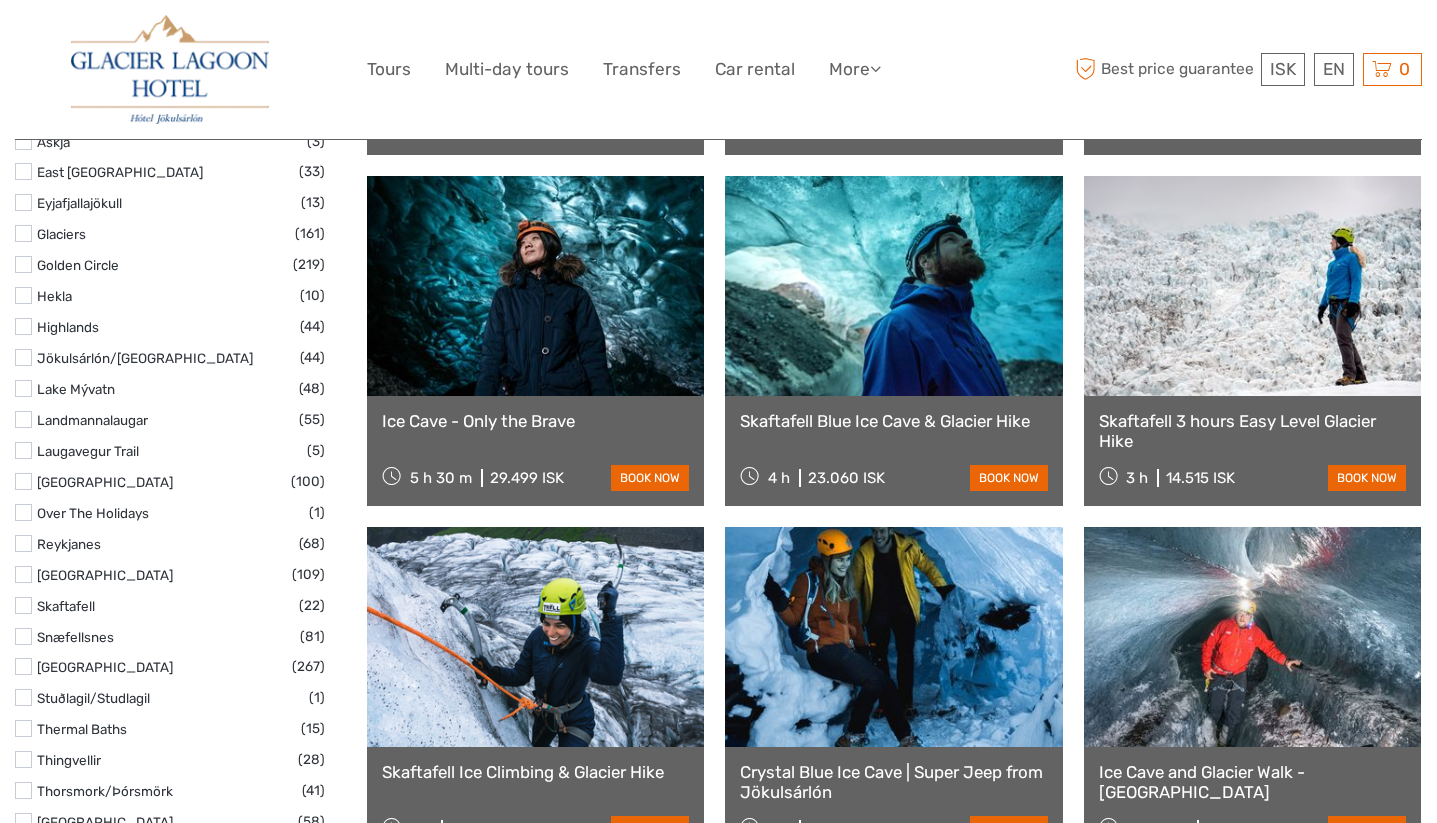 select 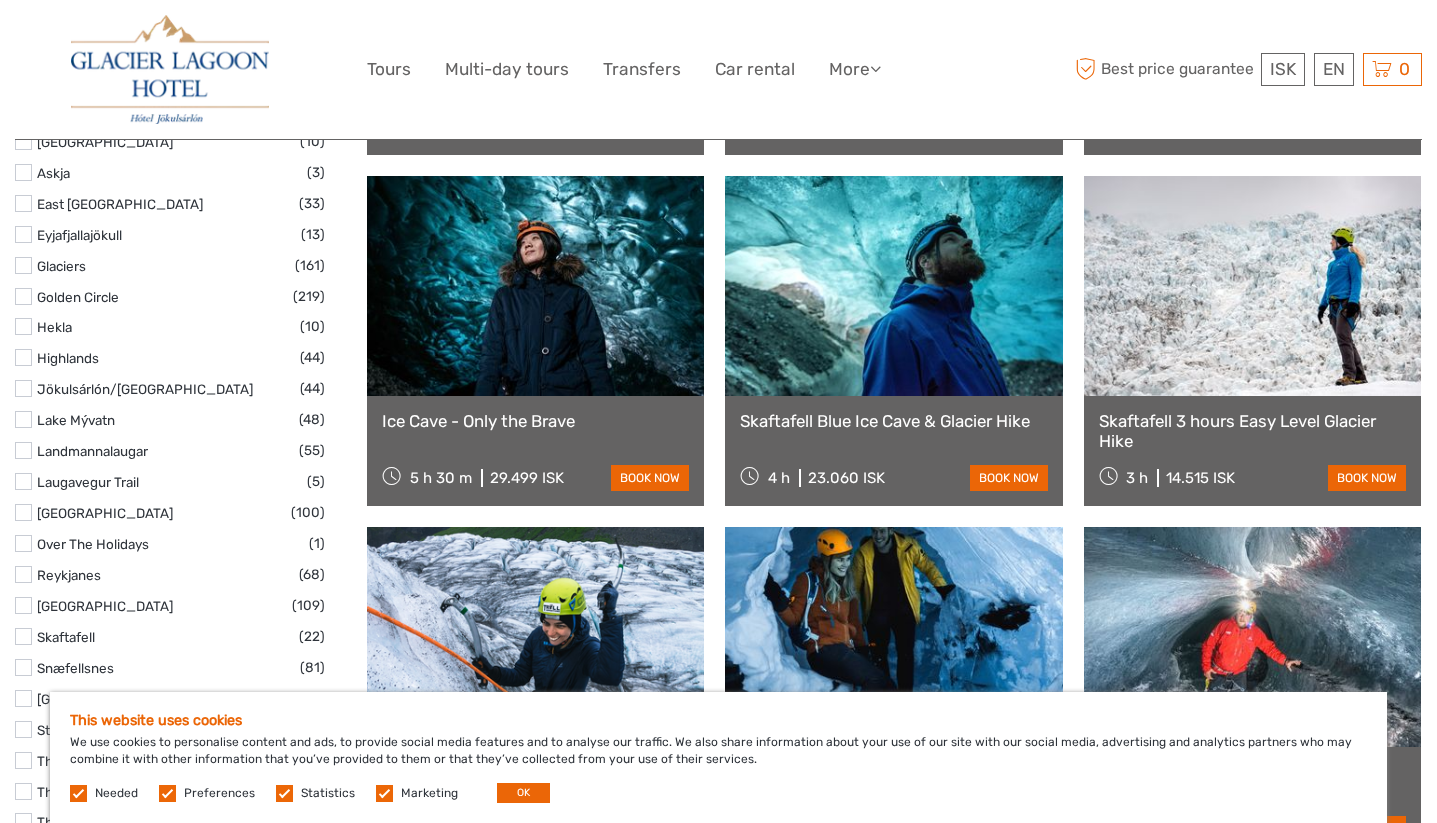 scroll, scrollTop: 0, scrollLeft: 0, axis: both 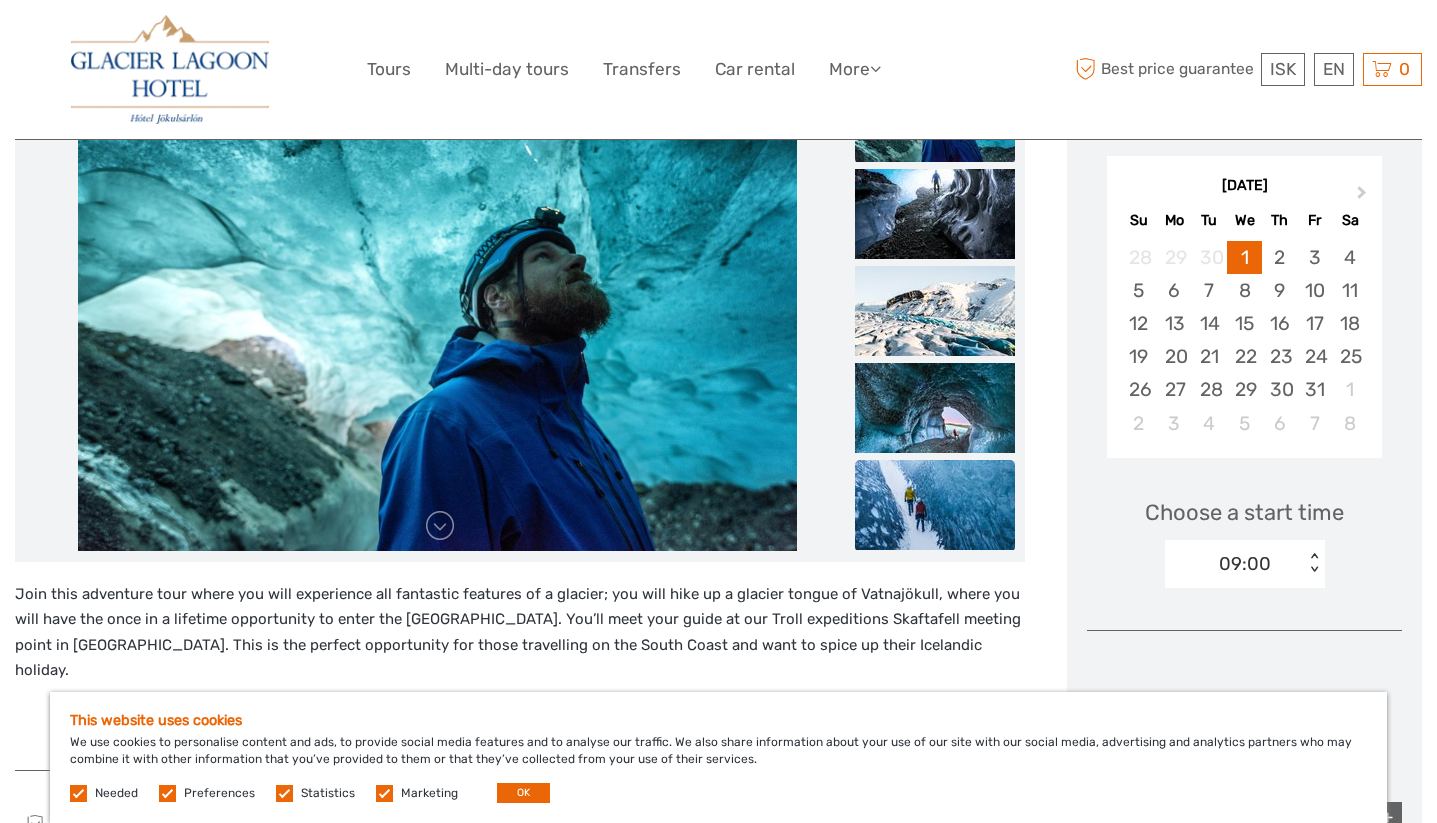 click at bounding box center [935, 505] 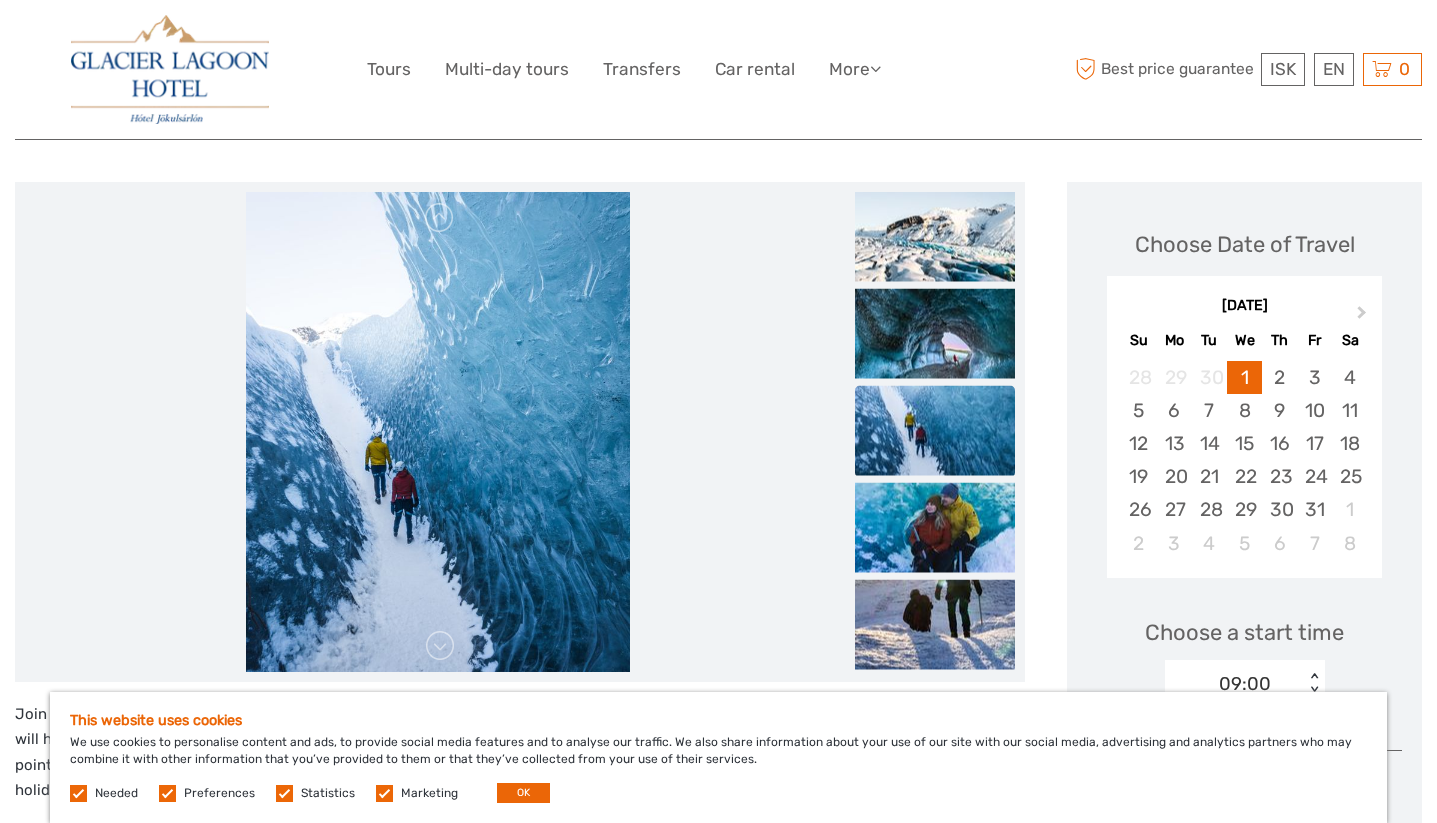 scroll, scrollTop: 207, scrollLeft: 0, axis: vertical 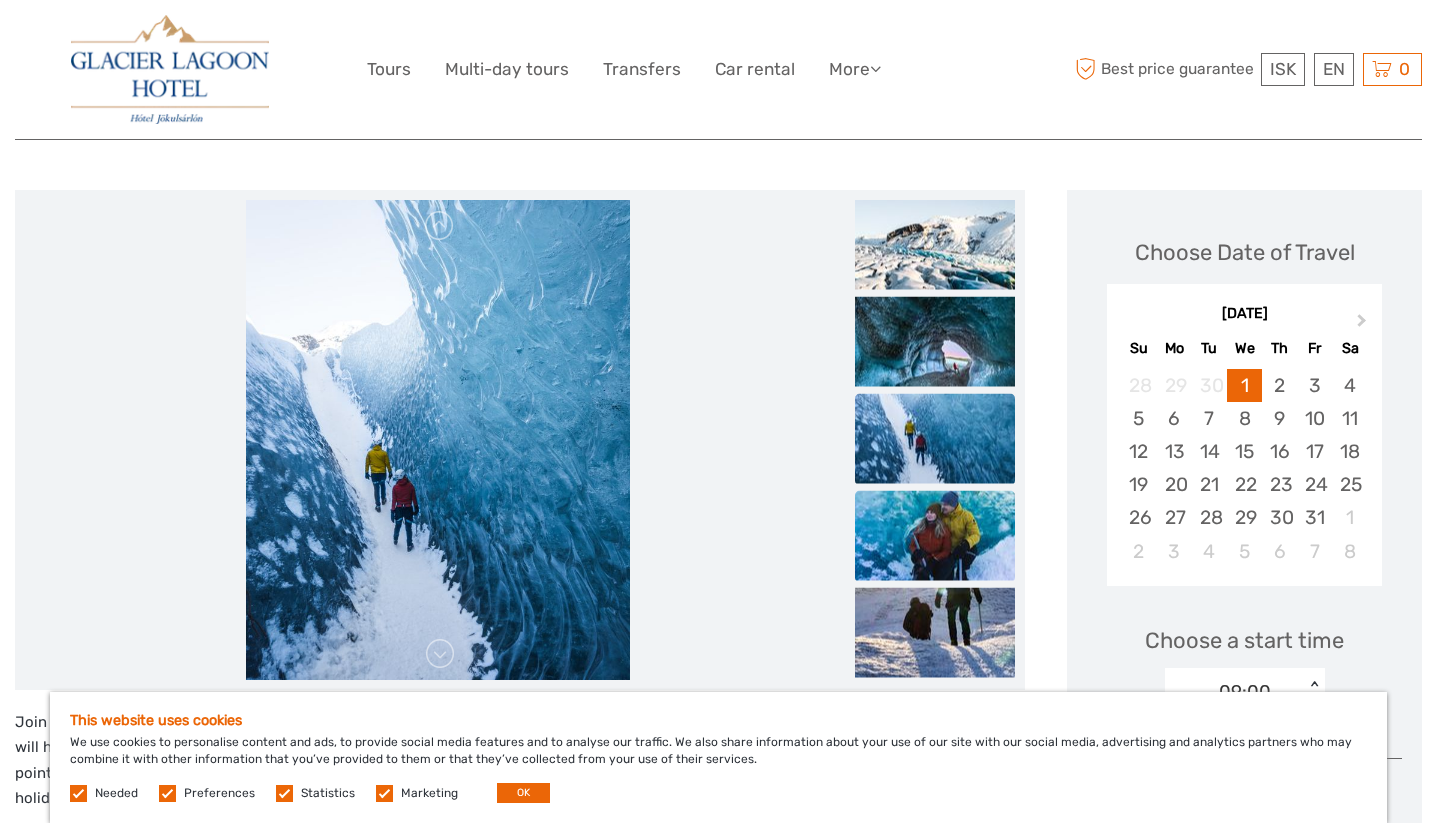 click at bounding box center (935, 535) 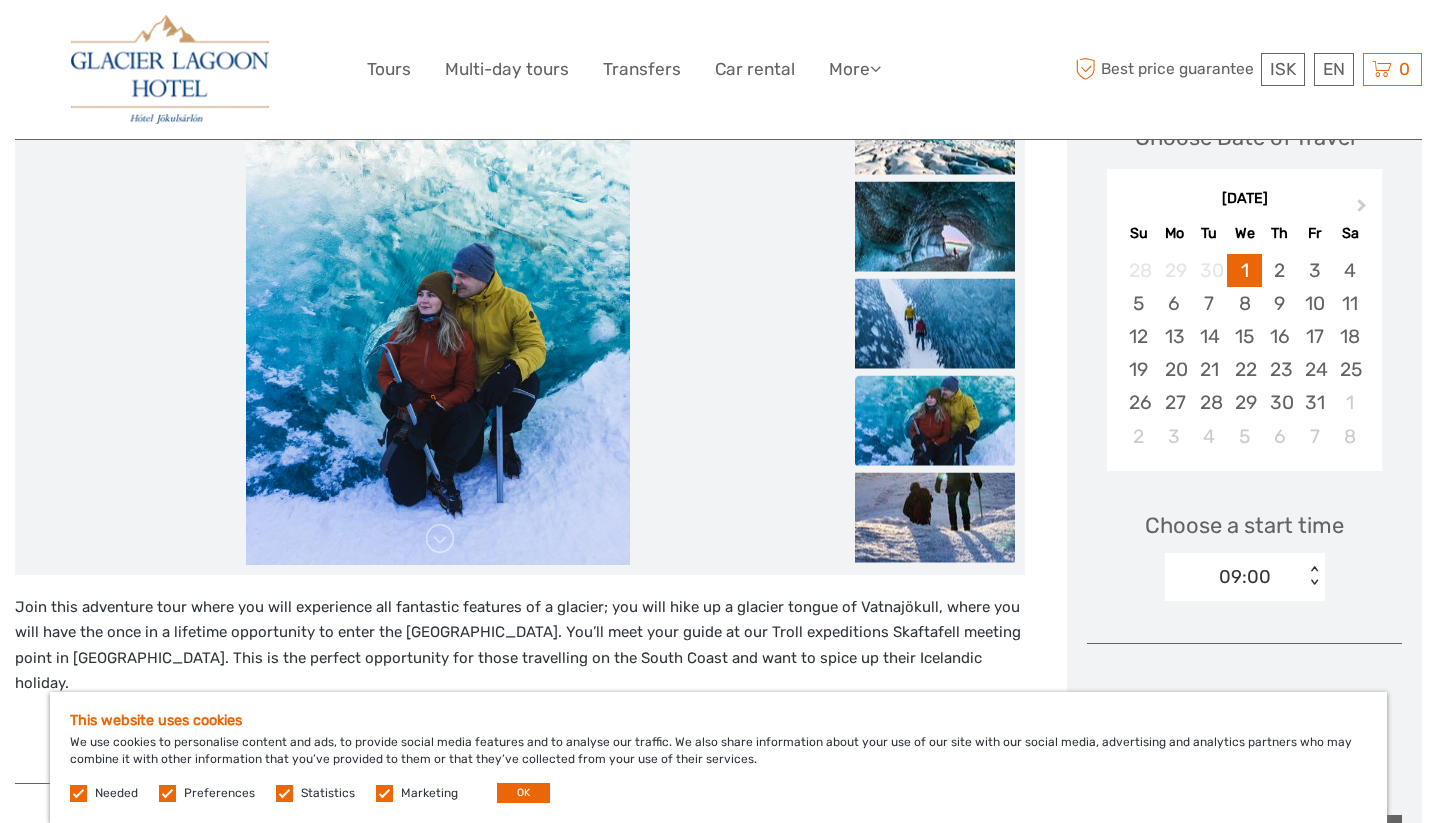 scroll, scrollTop: 325, scrollLeft: 0, axis: vertical 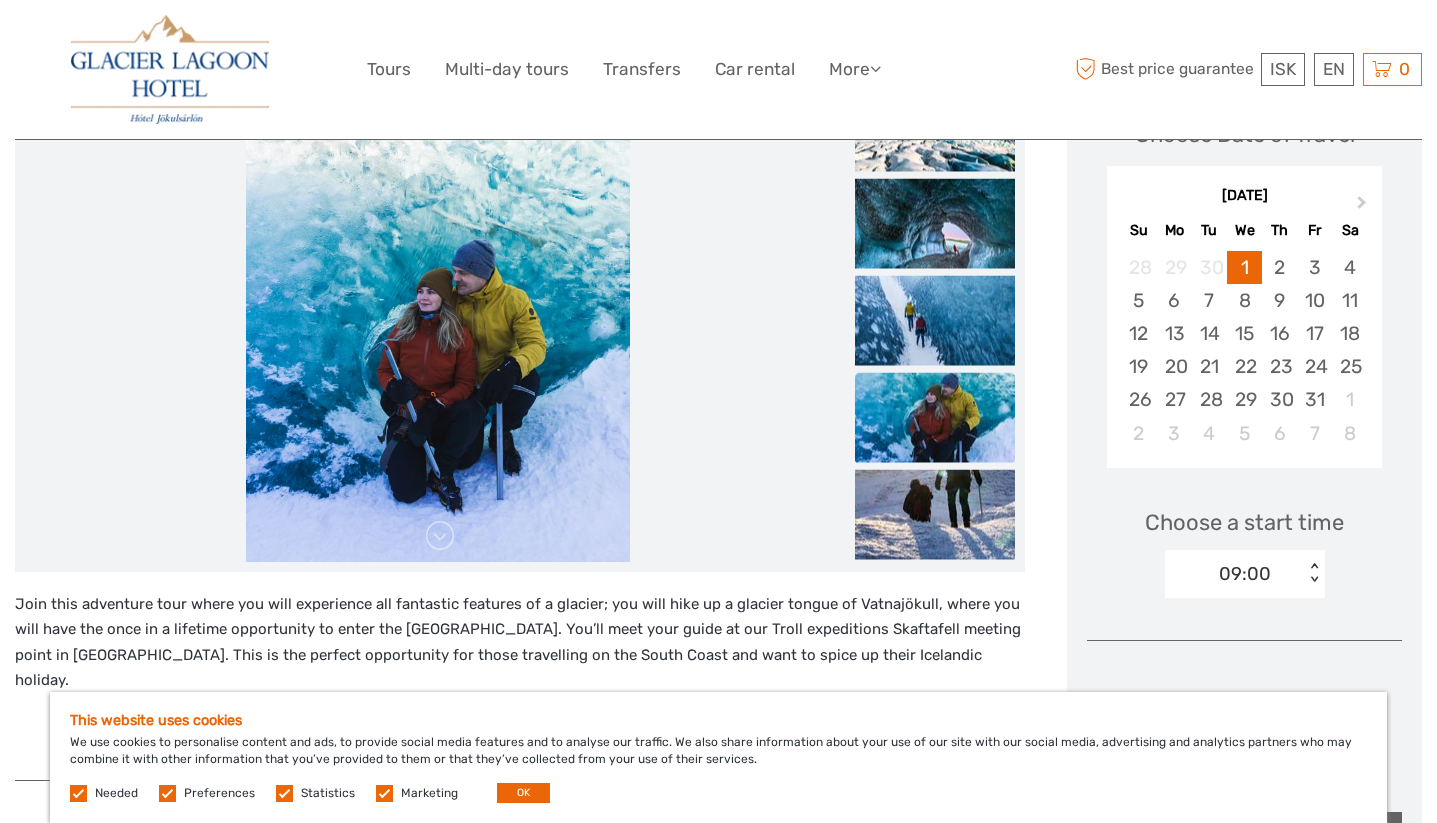 click at bounding box center (935, 514) 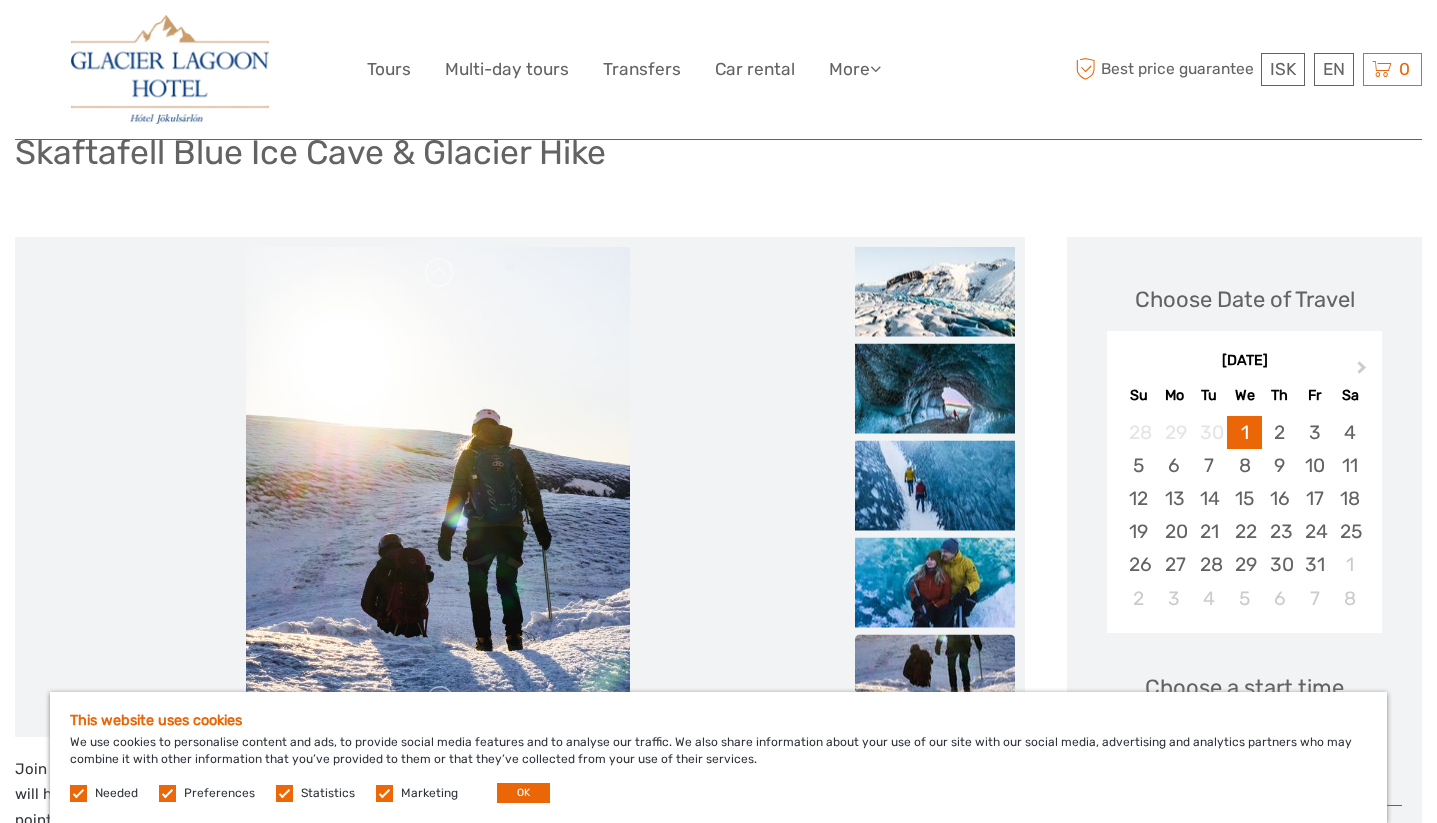 scroll, scrollTop: 0, scrollLeft: 0, axis: both 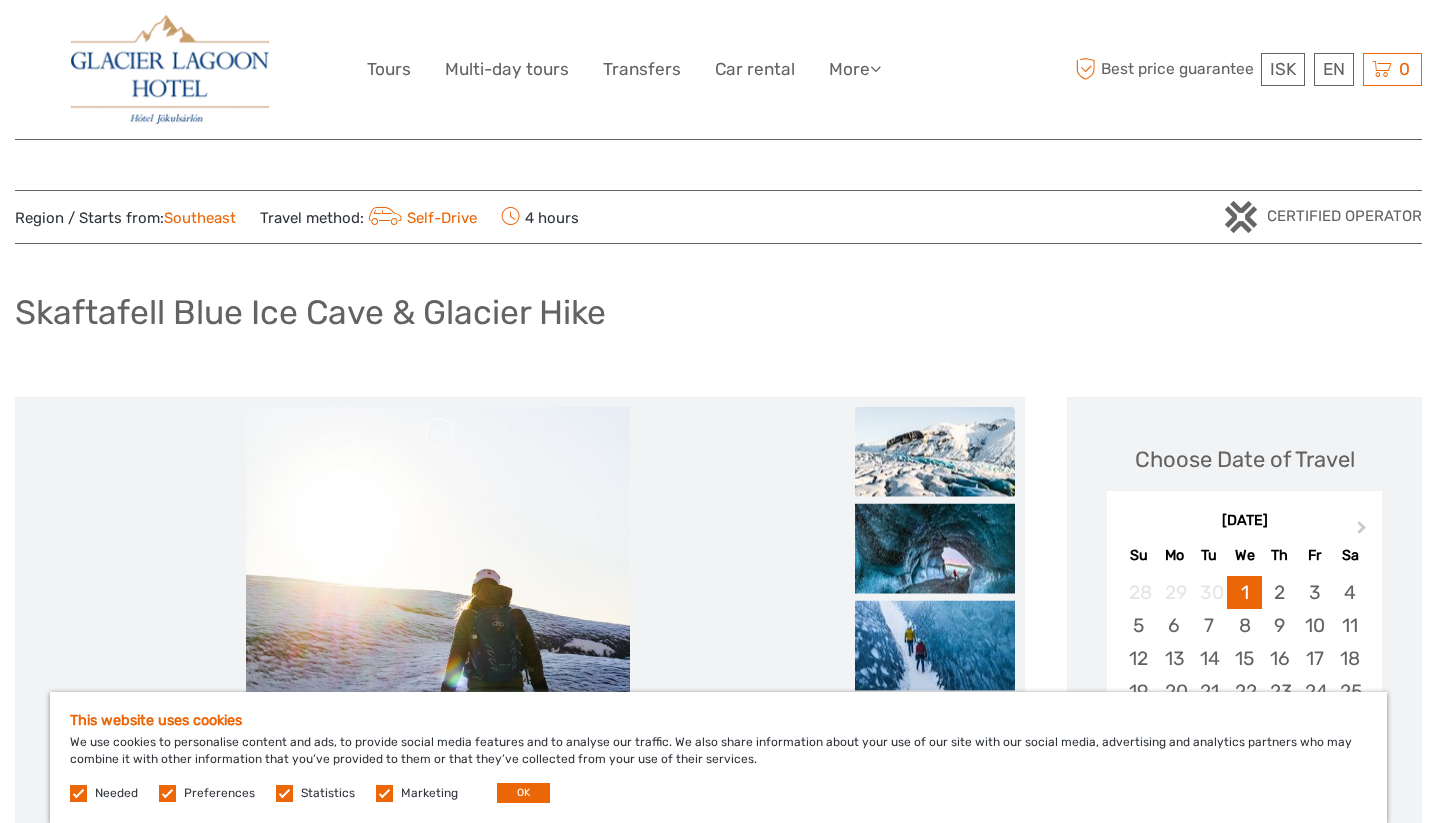 click at bounding box center (935, 451) 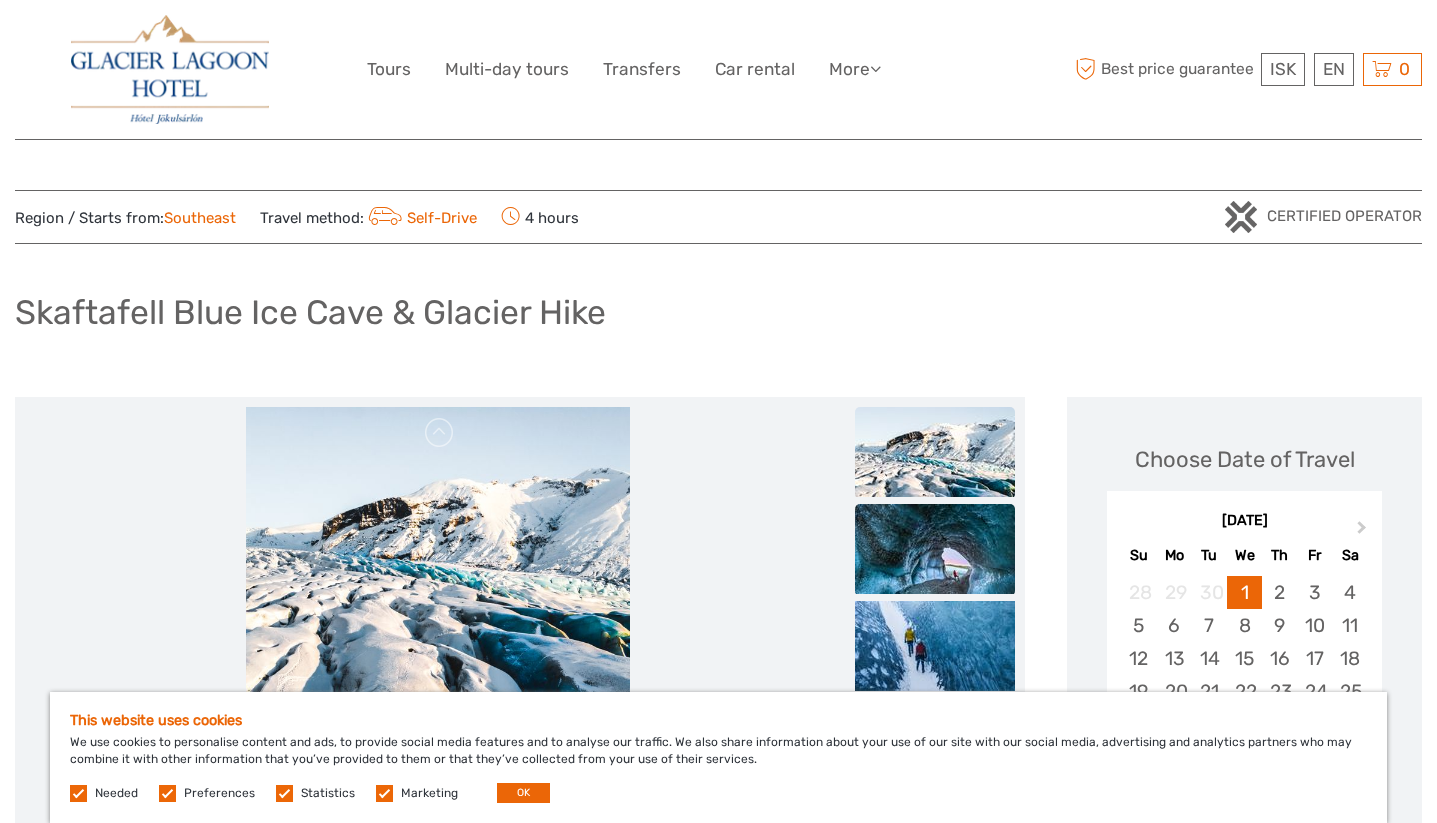 click at bounding box center [935, 549] 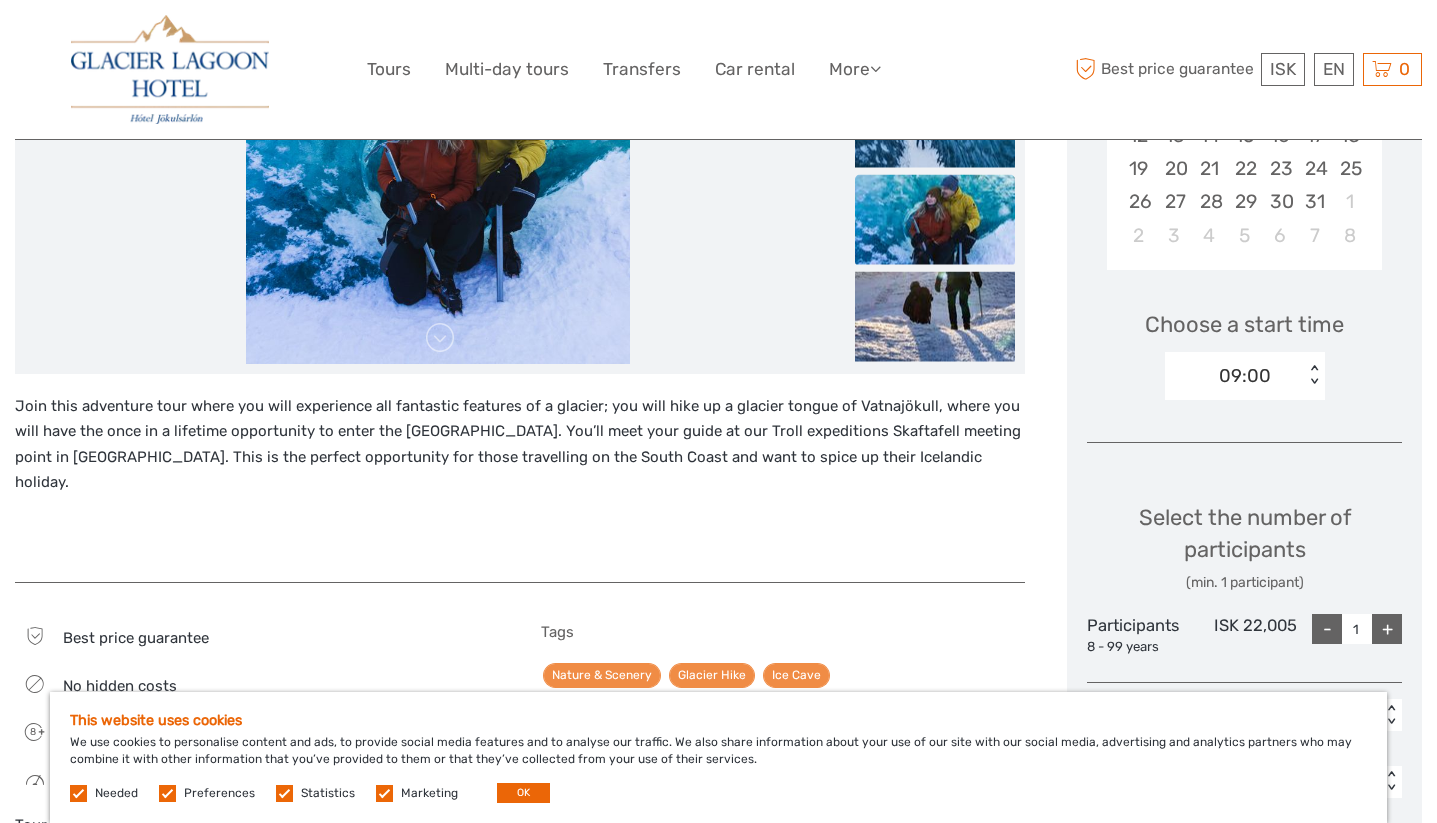 scroll, scrollTop: 503, scrollLeft: 0, axis: vertical 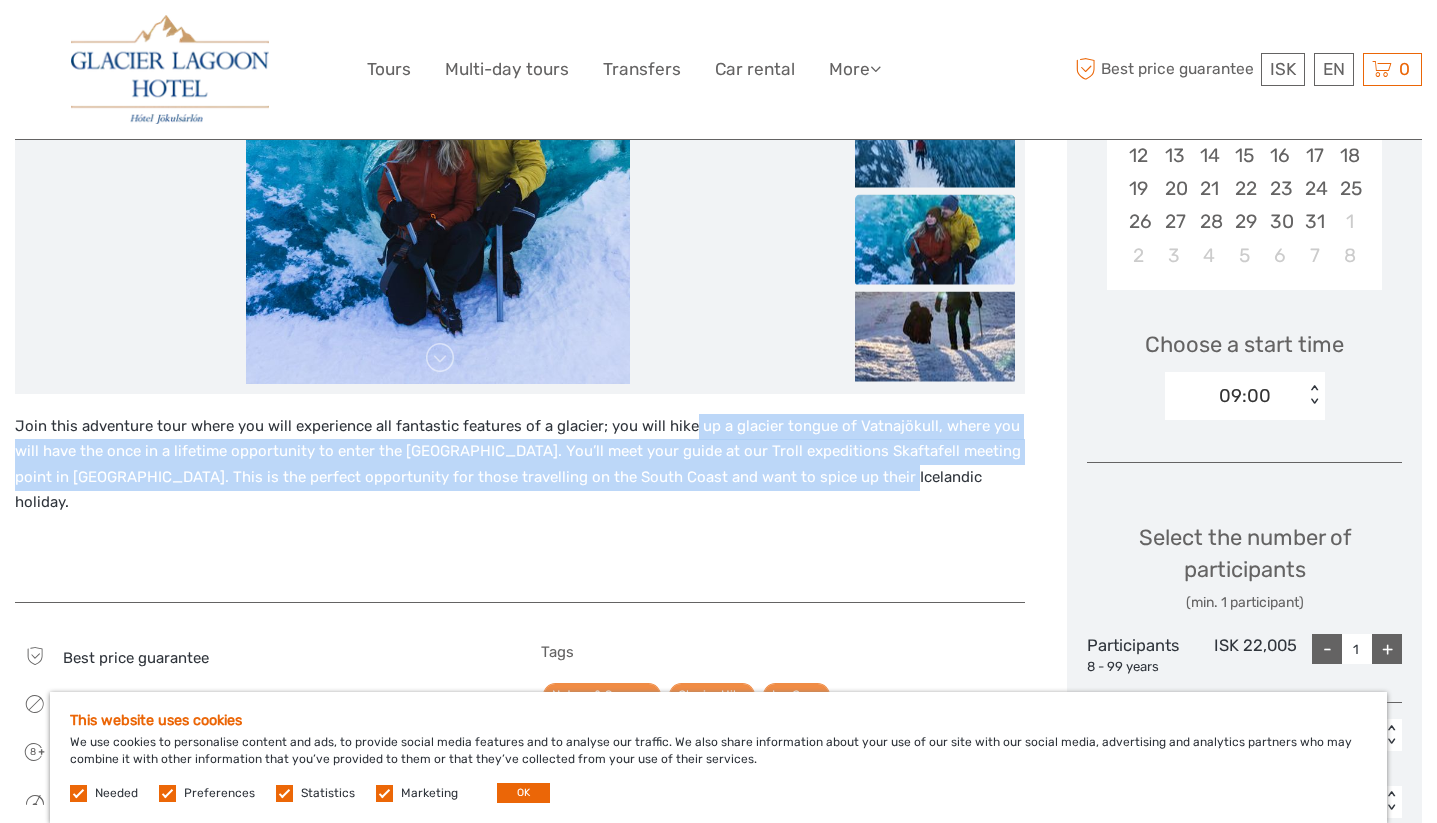 drag, startPoint x: 686, startPoint y: 426, endPoint x: 836, endPoint y: 478, distance: 158.75768 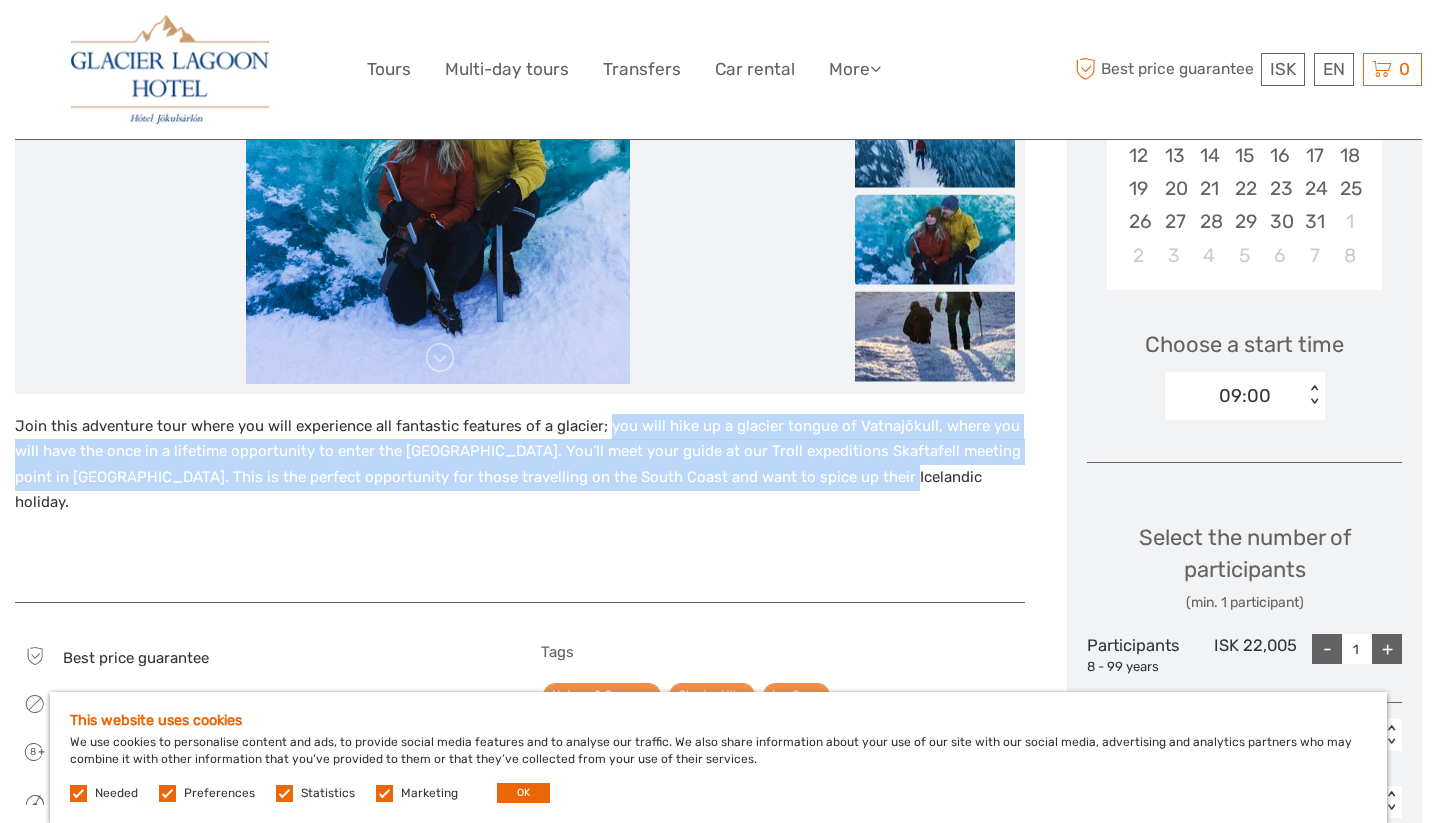 drag, startPoint x: 881, startPoint y: 482, endPoint x: 600, endPoint y: 433, distance: 285.24023 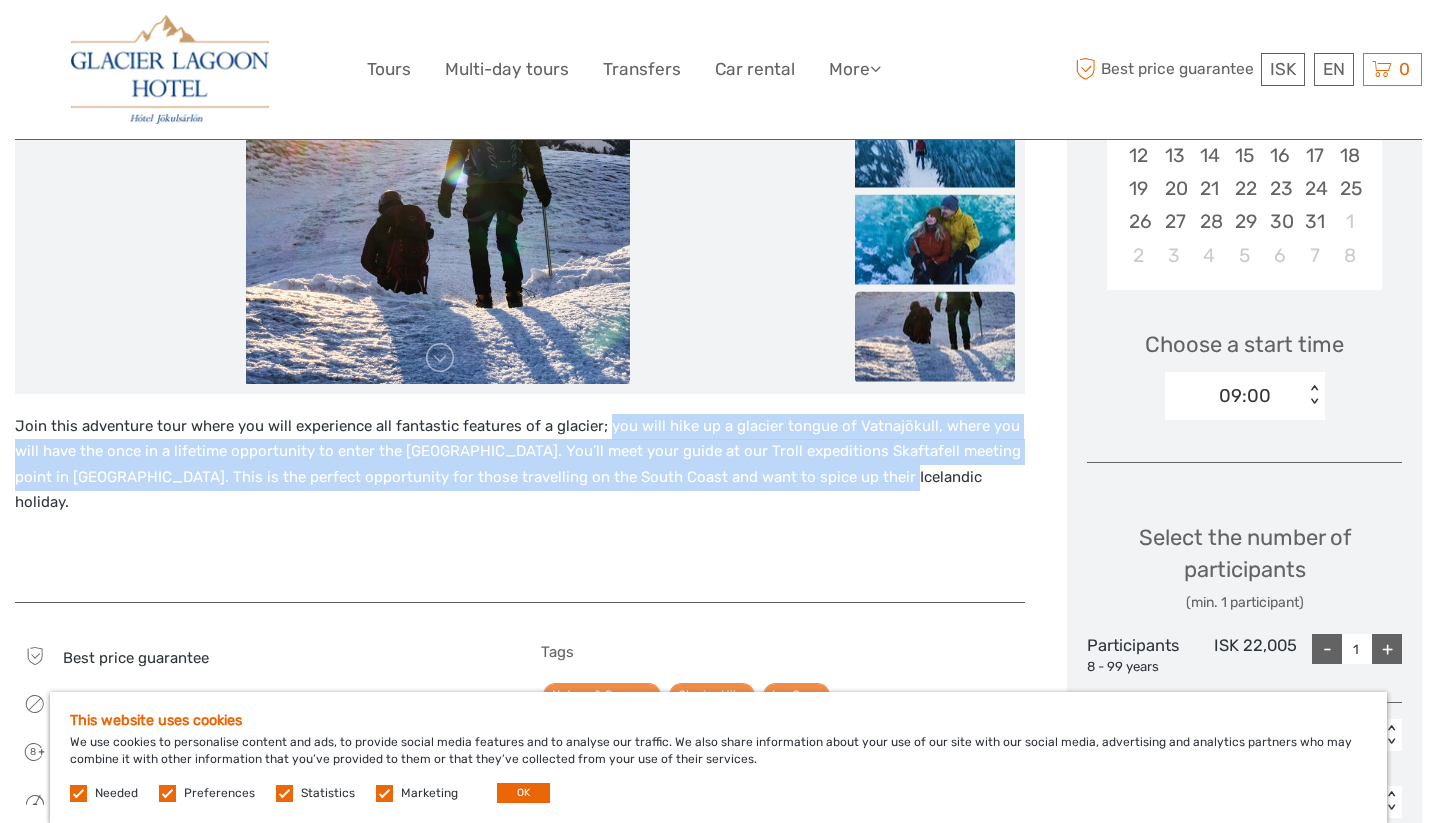 drag, startPoint x: 601, startPoint y: 423, endPoint x: 849, endPoint y: 468, distance: 252.04959 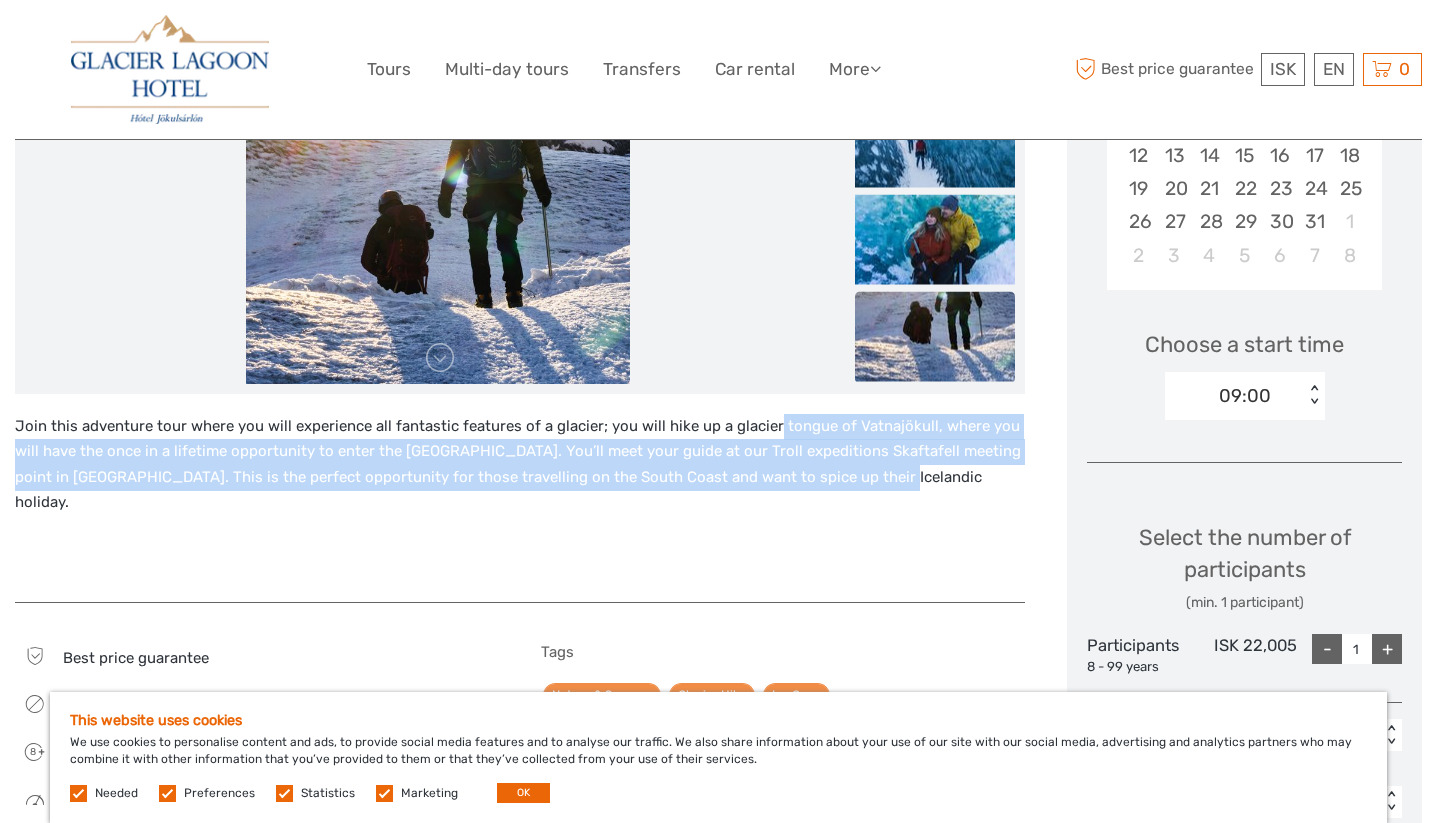 drag, startPoint x: 890, startPoint y: 482, endPoint x: 767, endPoint y: 423, distance: 136.41847 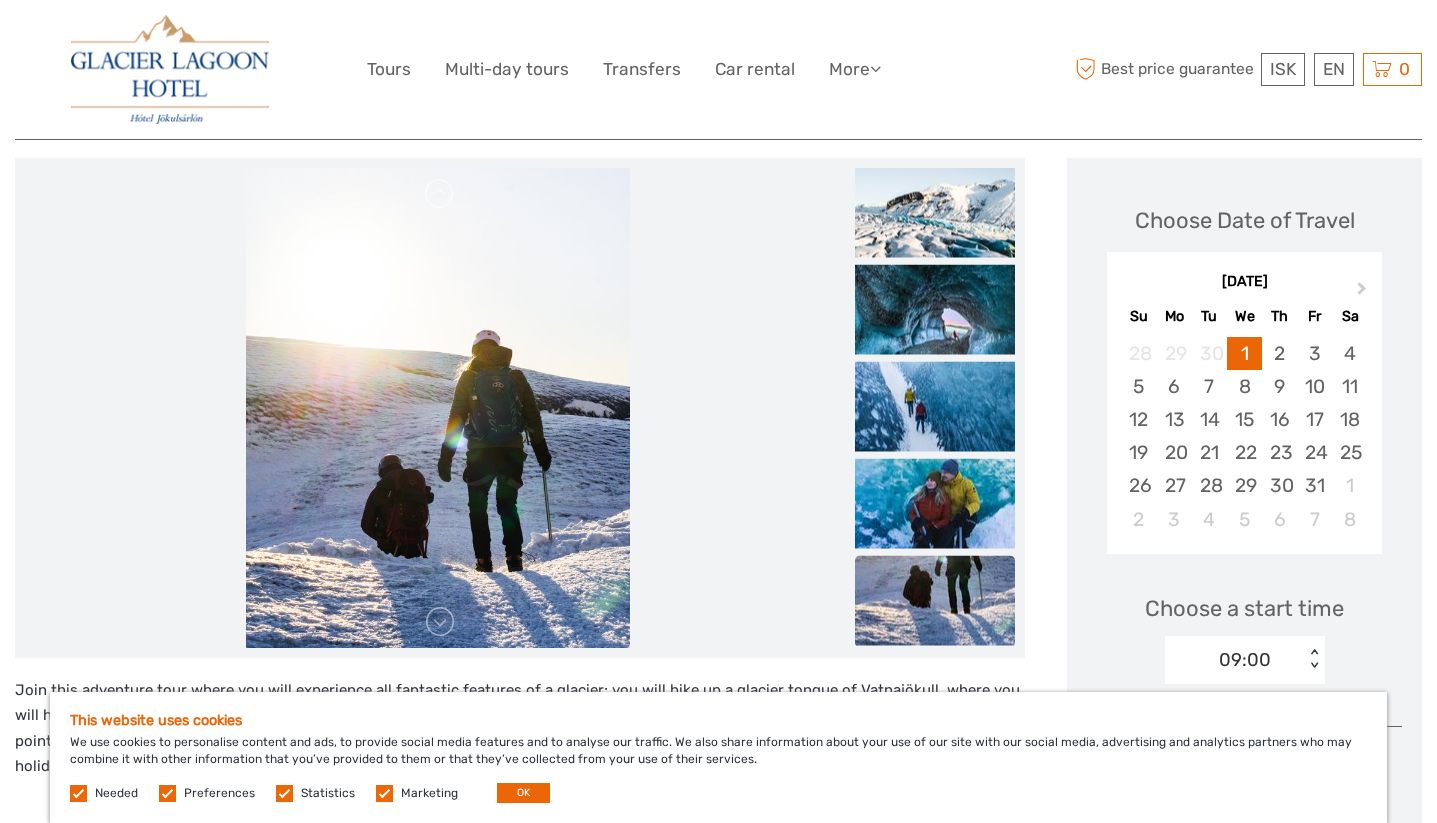 scroll, scrollTop: 232, scrollLeft: 0, axis: vertical 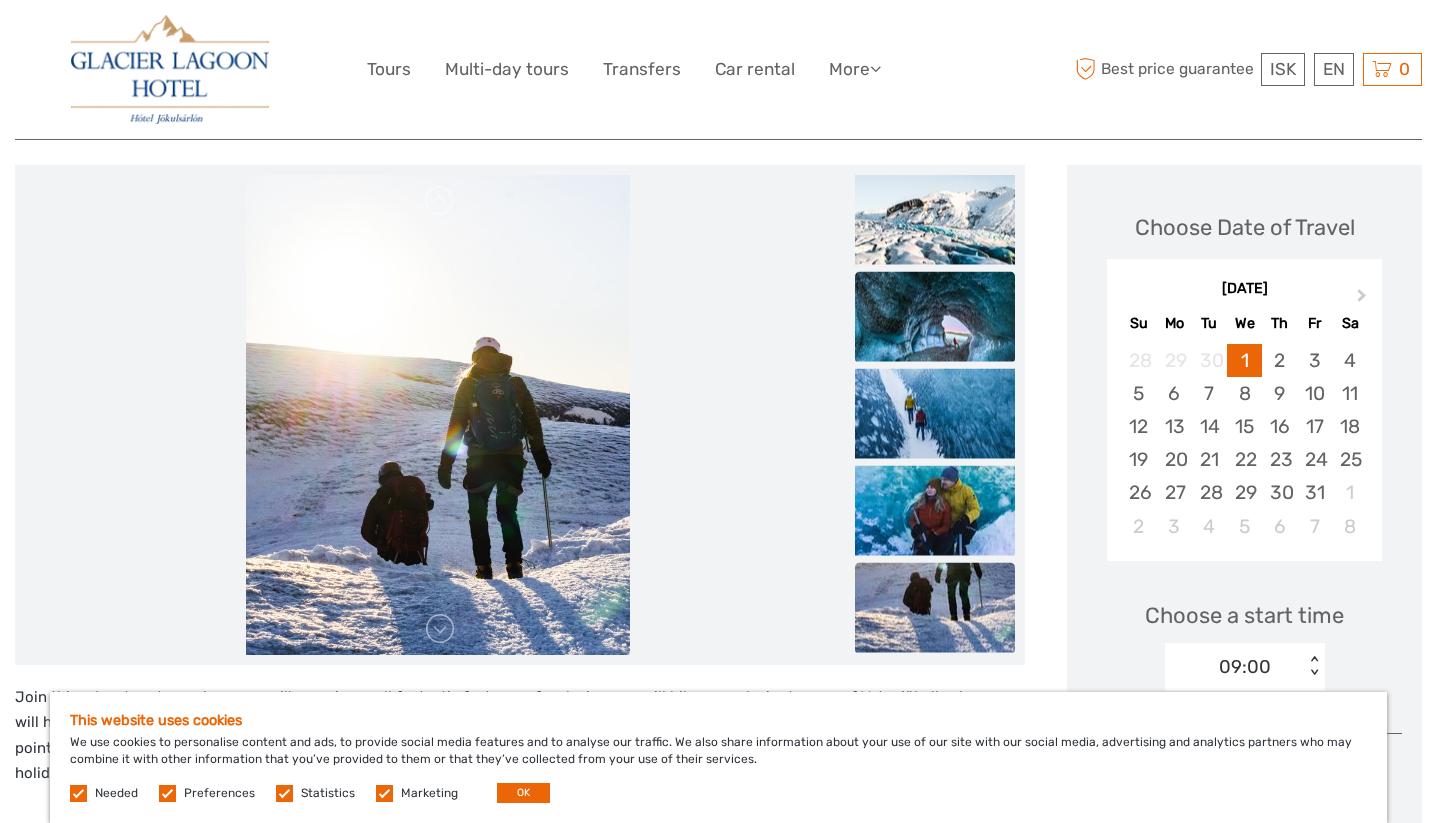 click at bounding box center (935, 316) 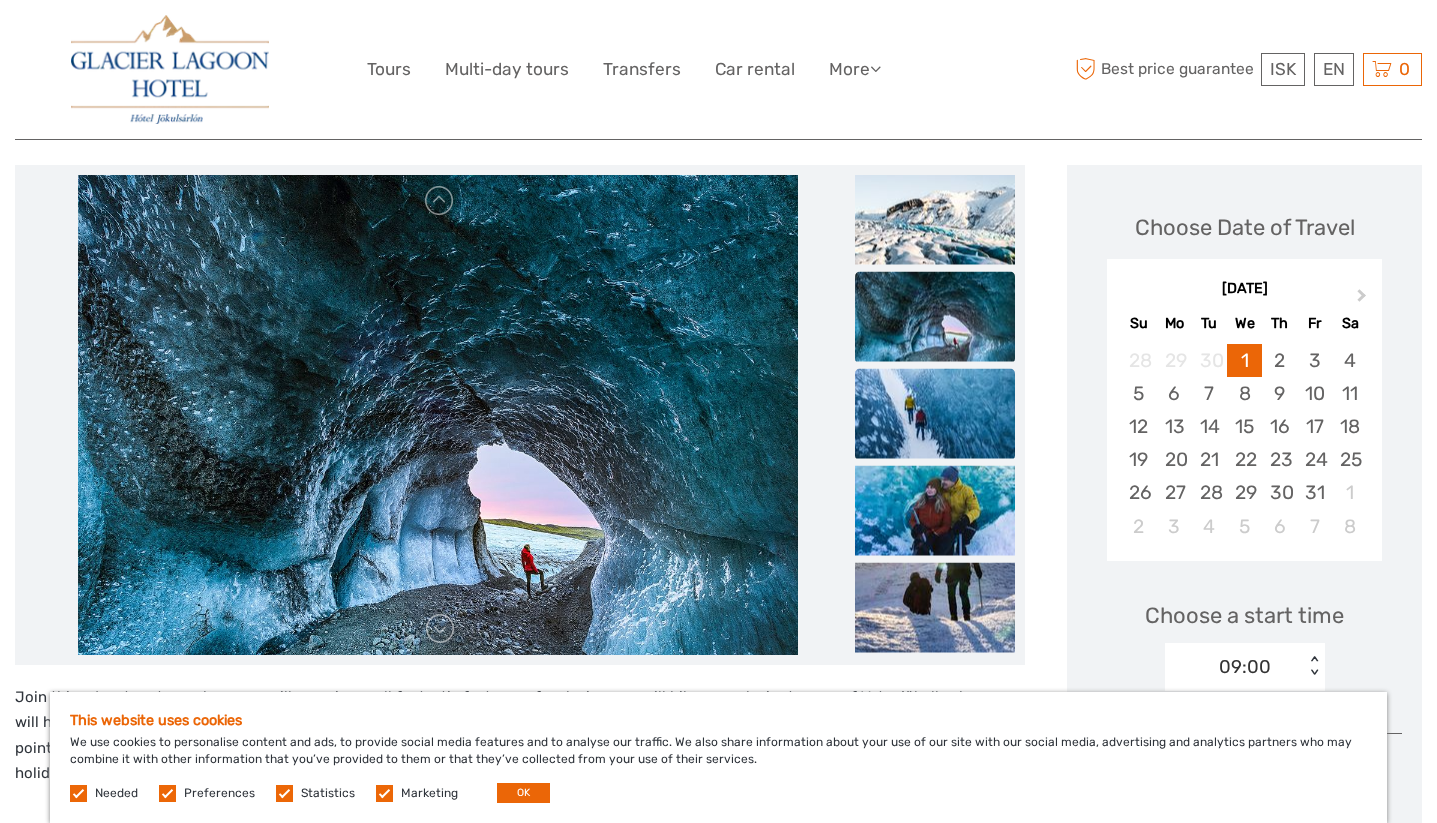 click at bounding box center (935, 413) 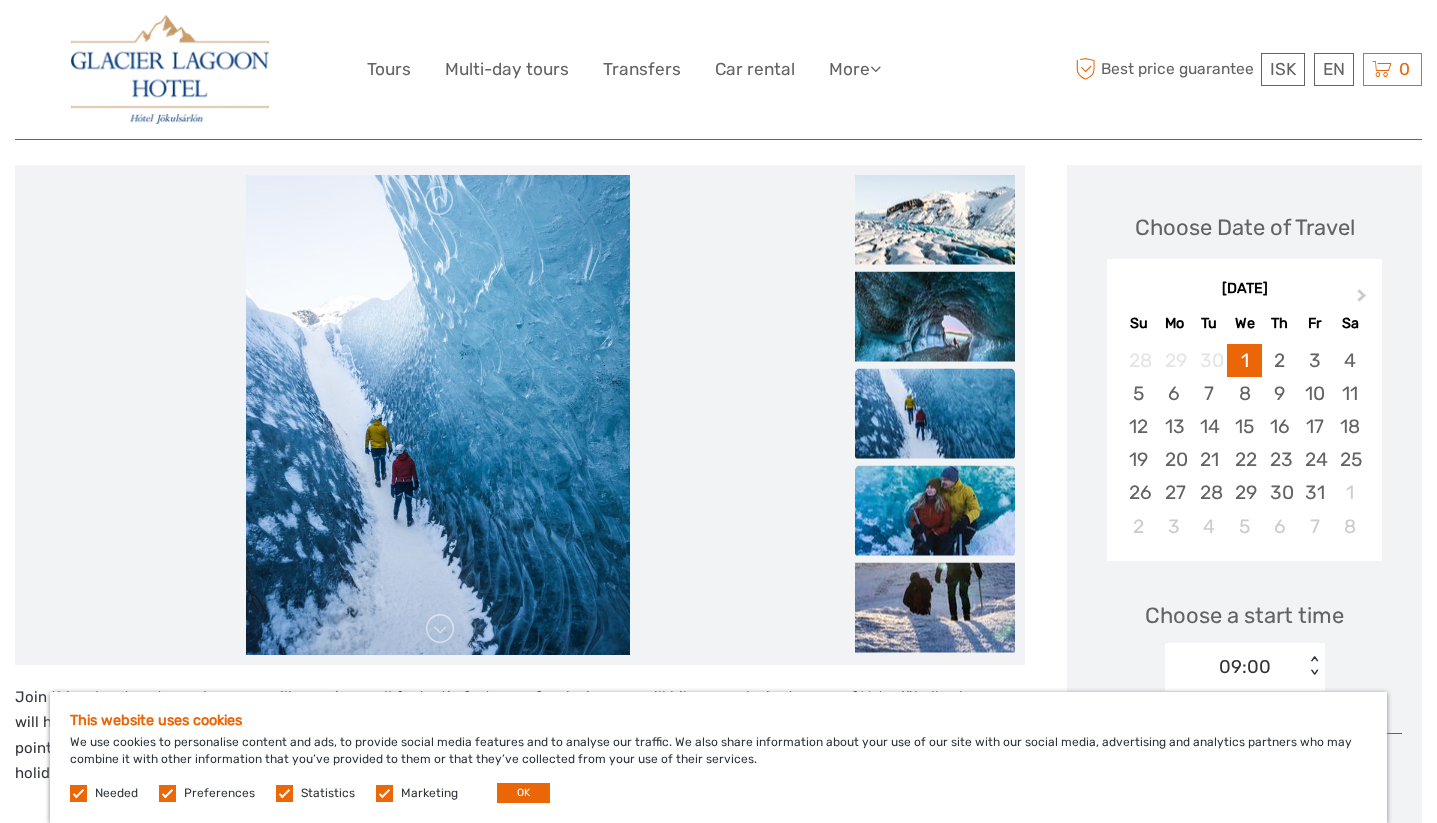 click at bounding box center [935, 510] 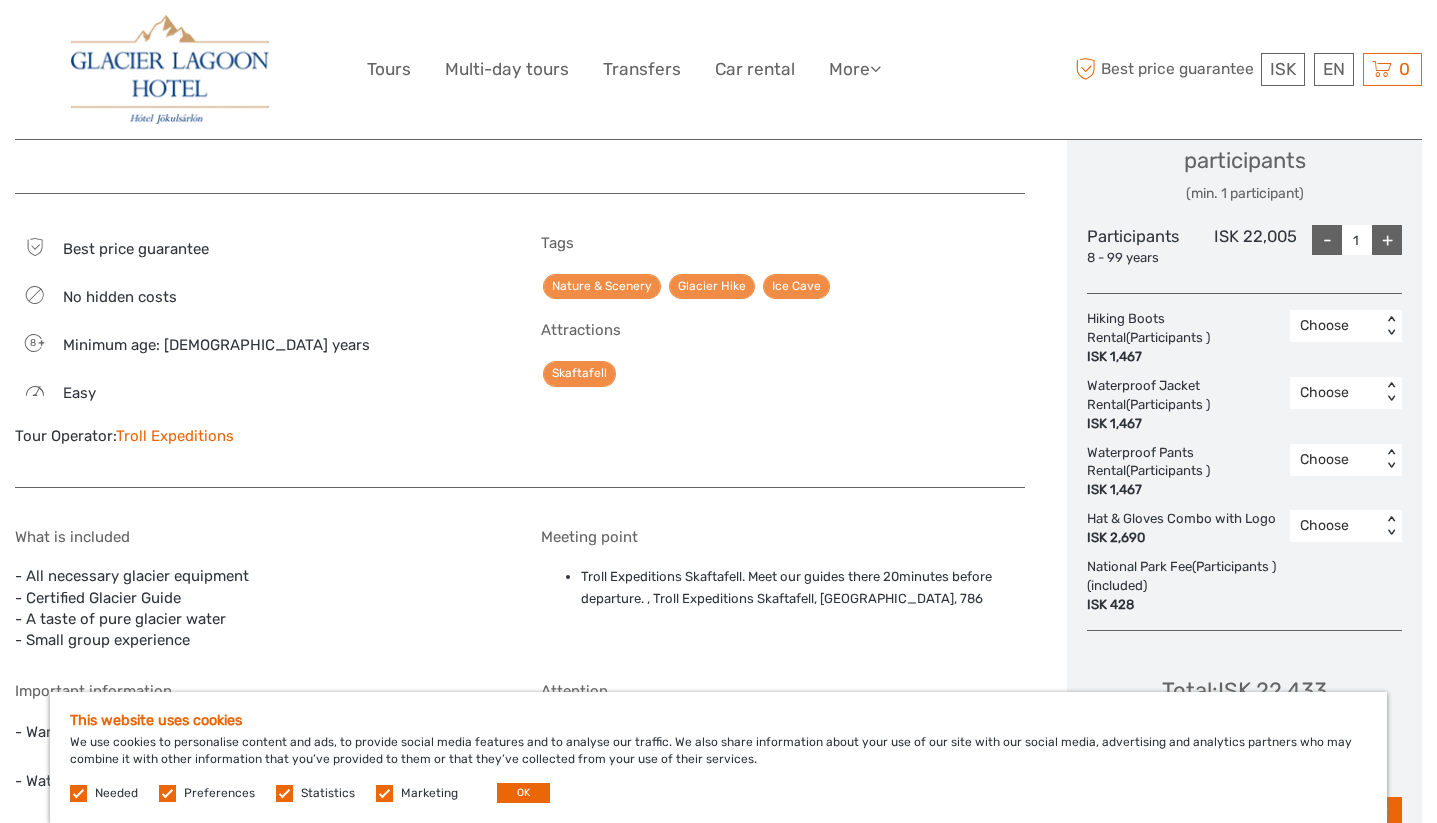 scroll, scrollTop: 1010, scrollLeft: 0, axis: vertical 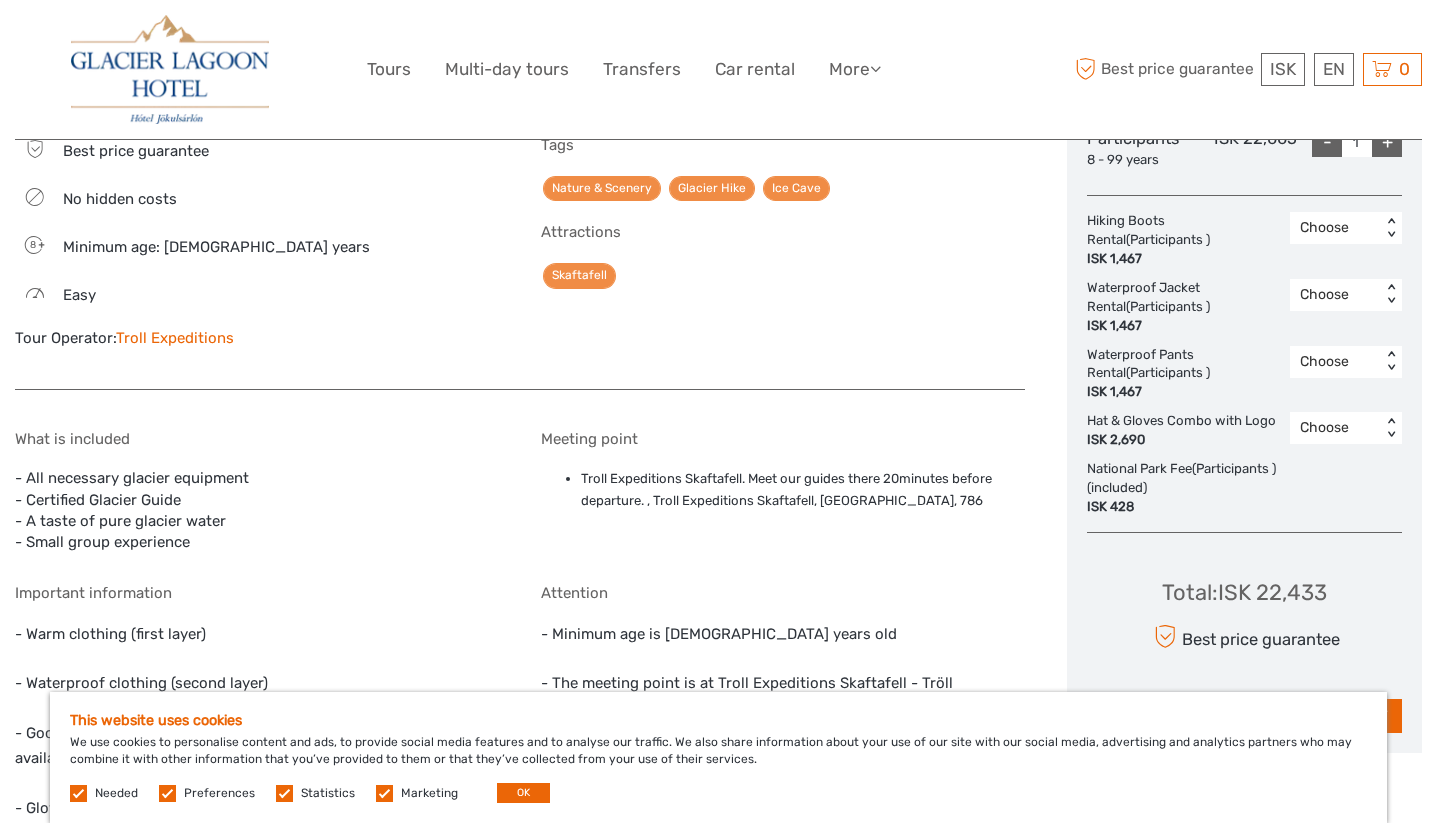 click on "Troll Expeditions" at bounding box center [175, 338] 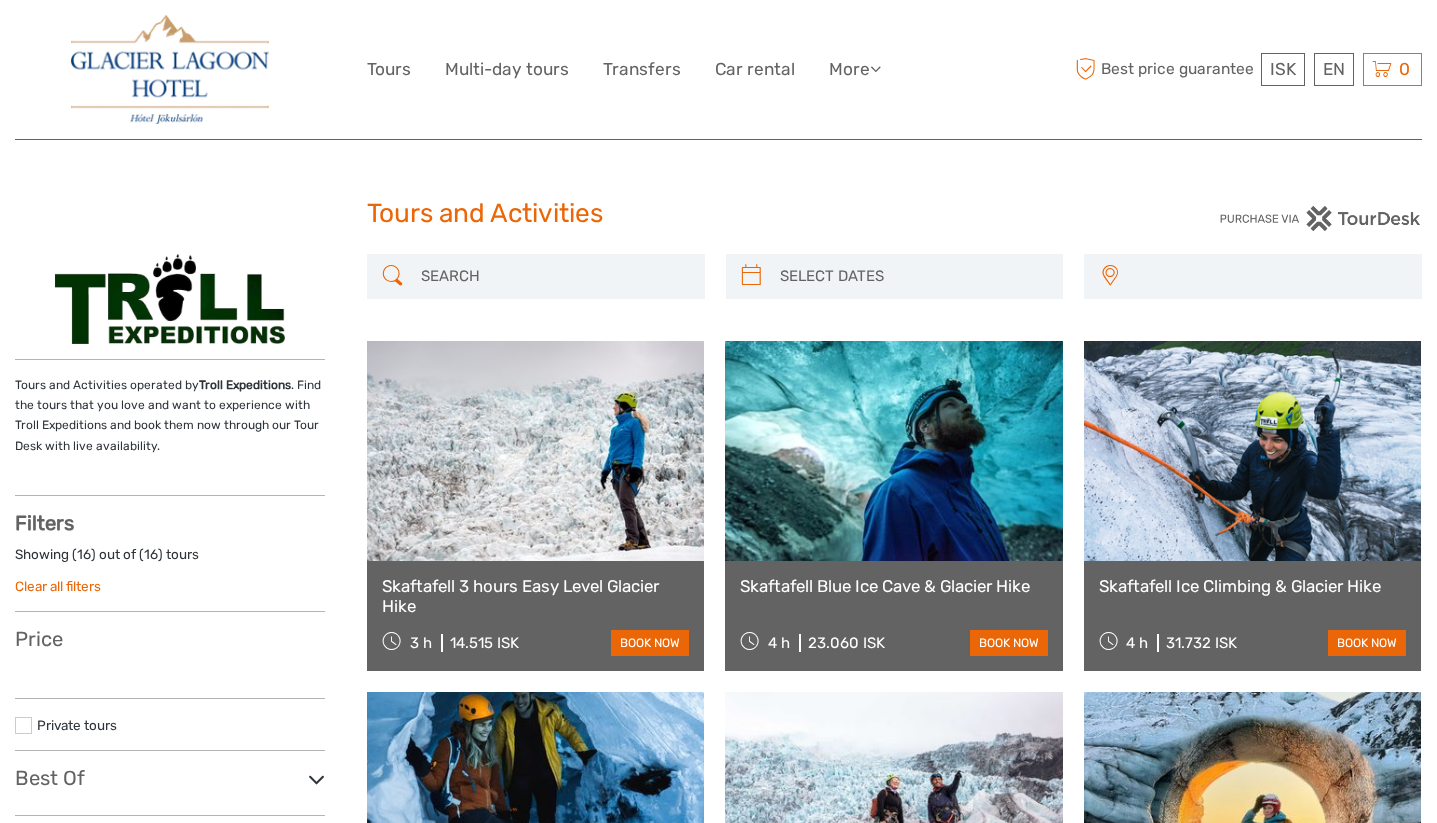 select 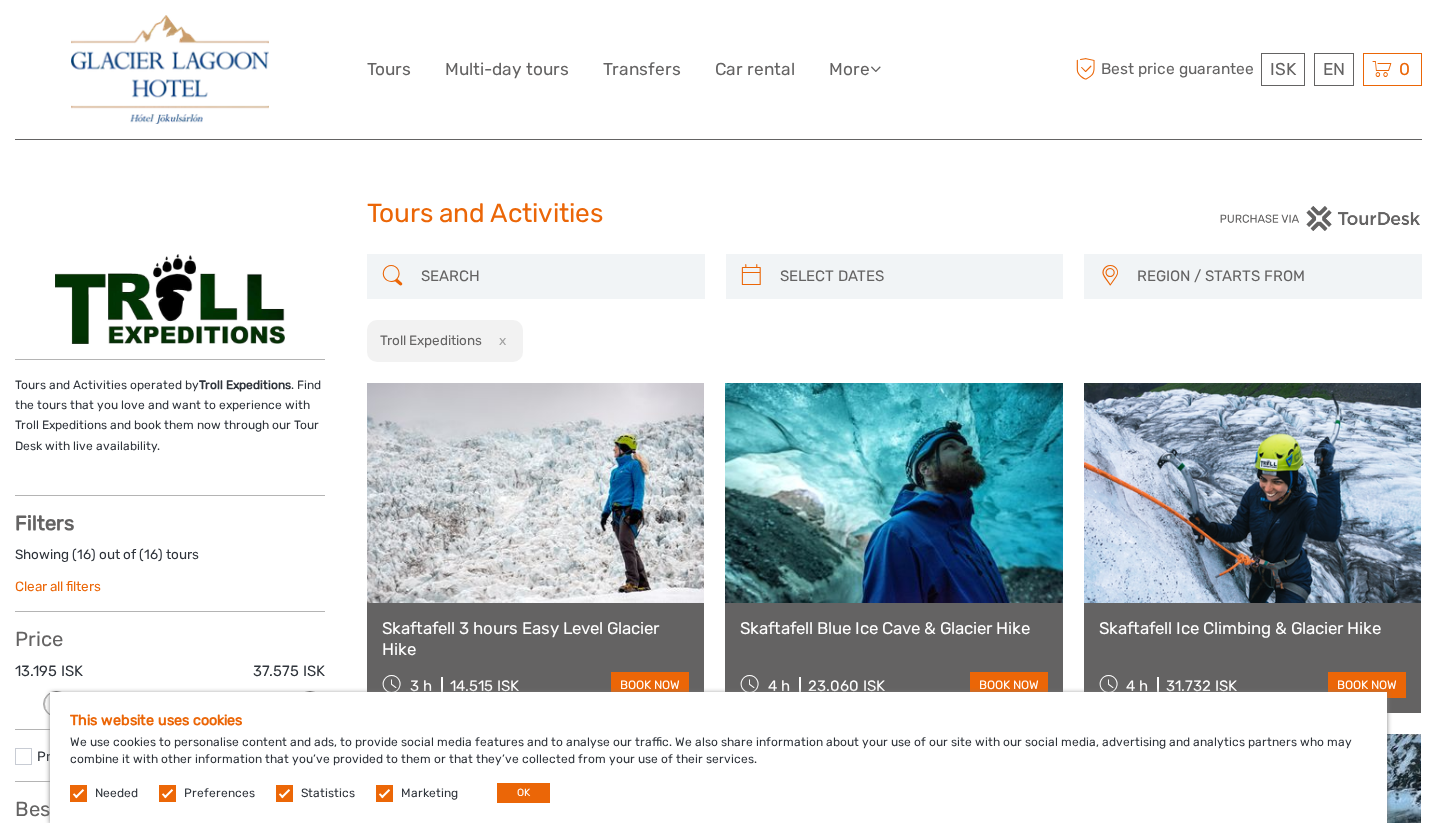 scroll, scrollTop: 0, scrollLeft: 0, axis: both 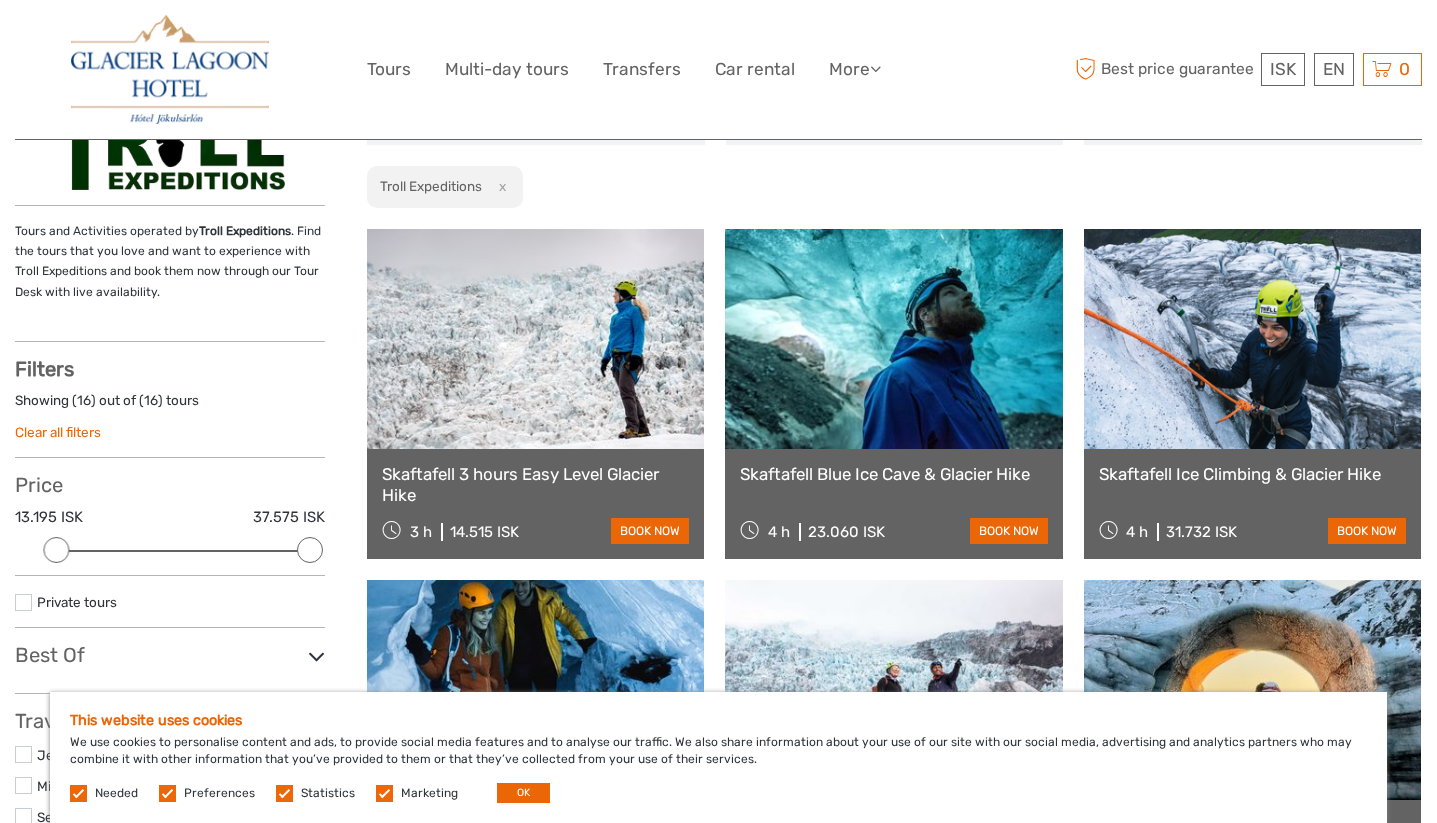 drag, startPoint x: 1048, startPoint y: 478, endPoint x: 734, endPoint y: 474, distance: 314.02548 